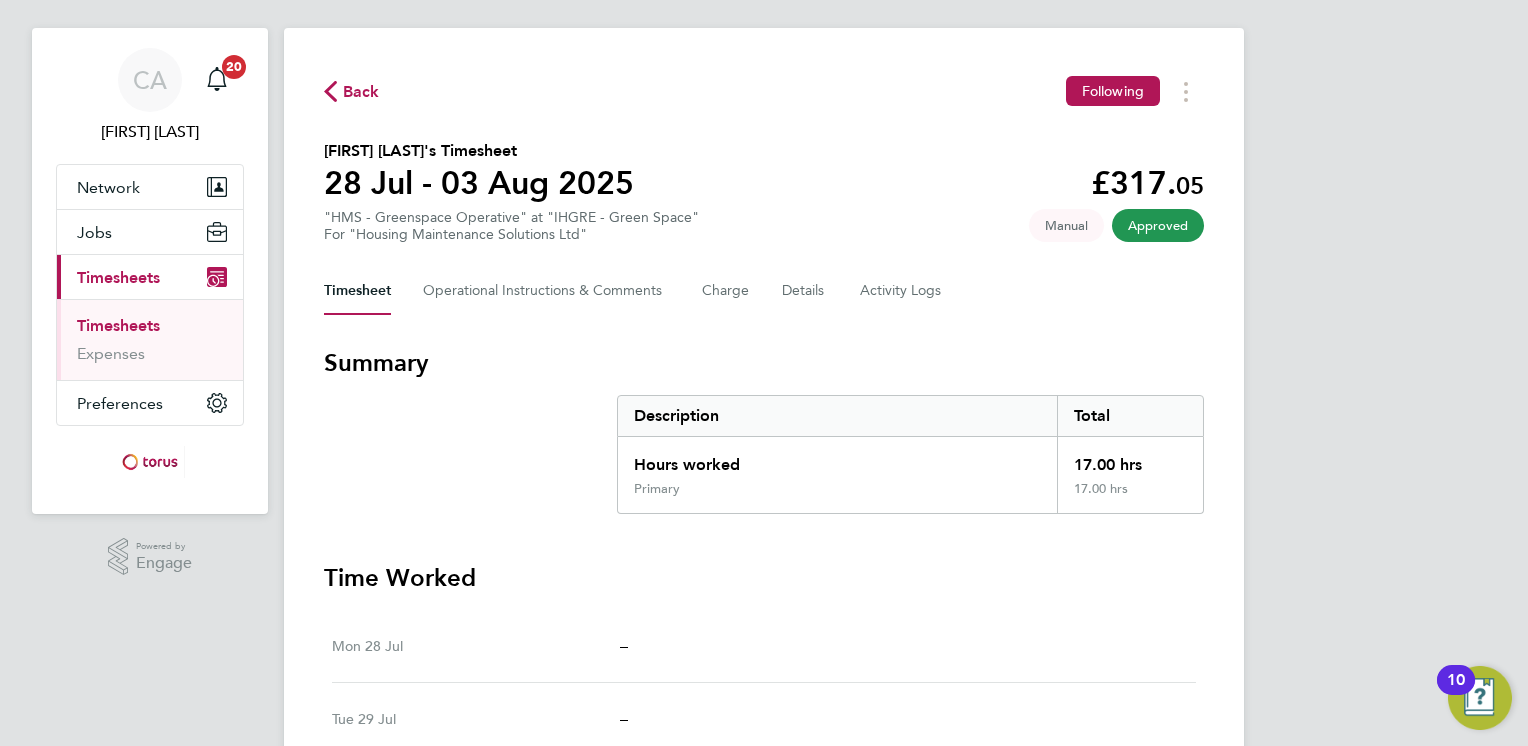 scroll, scrollTop: 0, scrollLeft: 0, axis: both 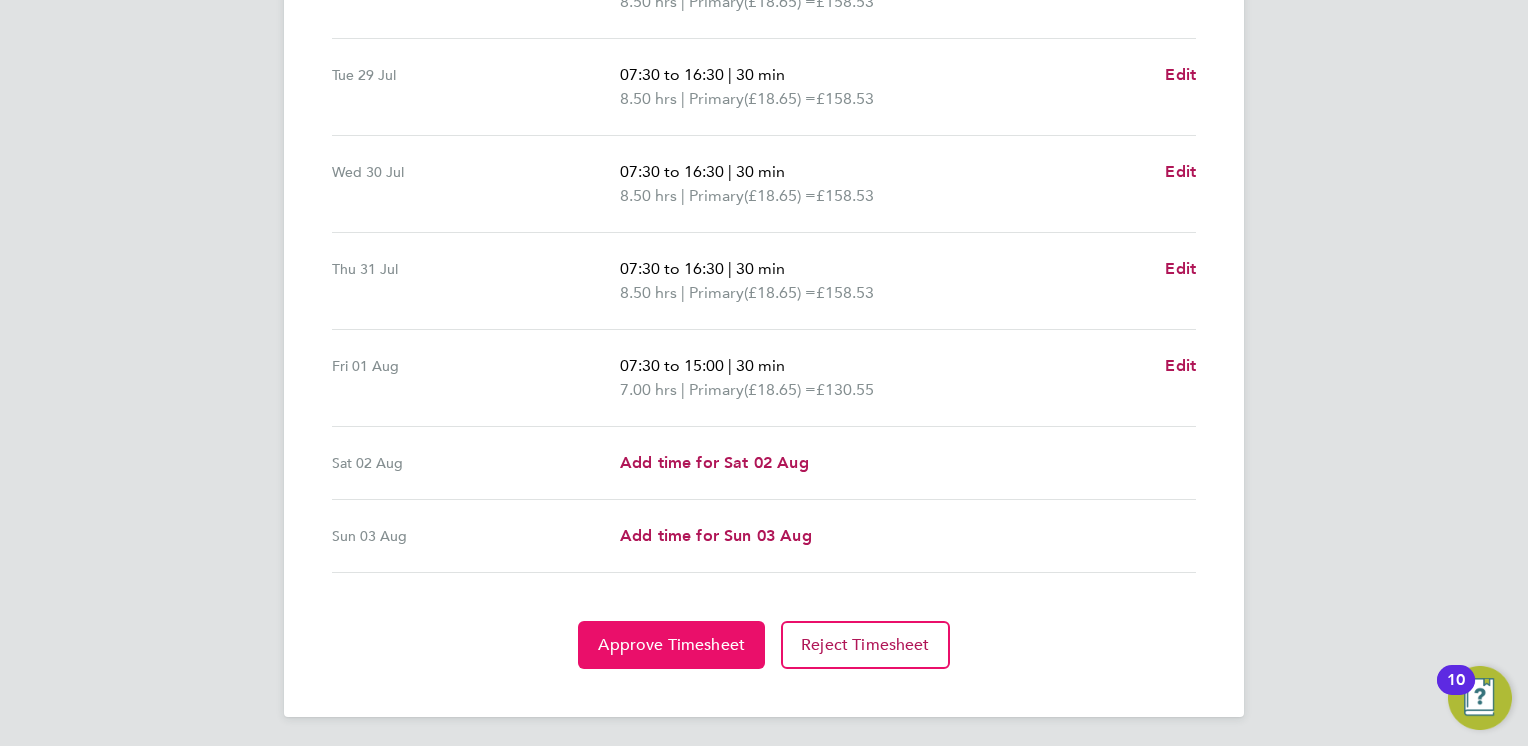 click on "Approve Timesheet" 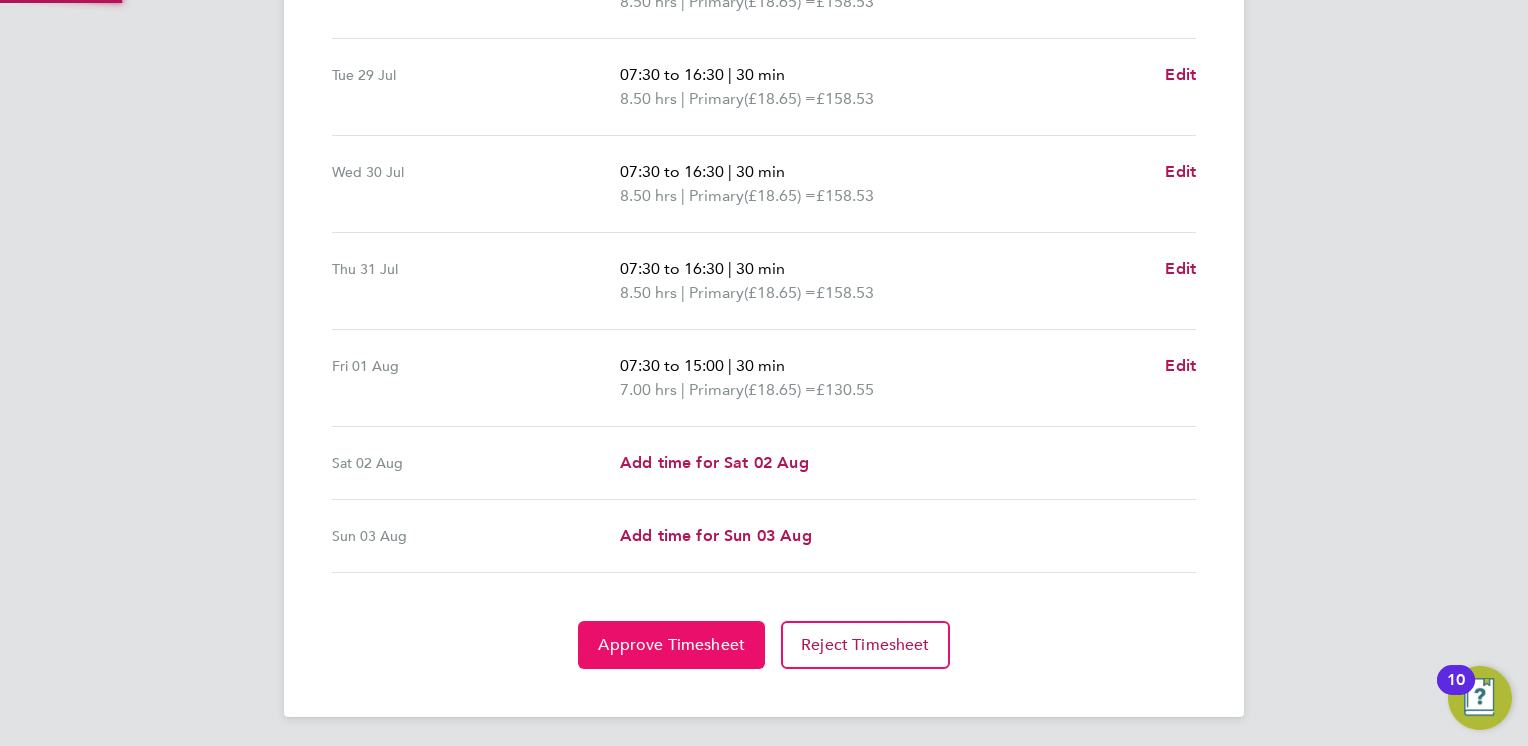 scroll, scrollTop: 0, scrollLeft: 0, axis: both 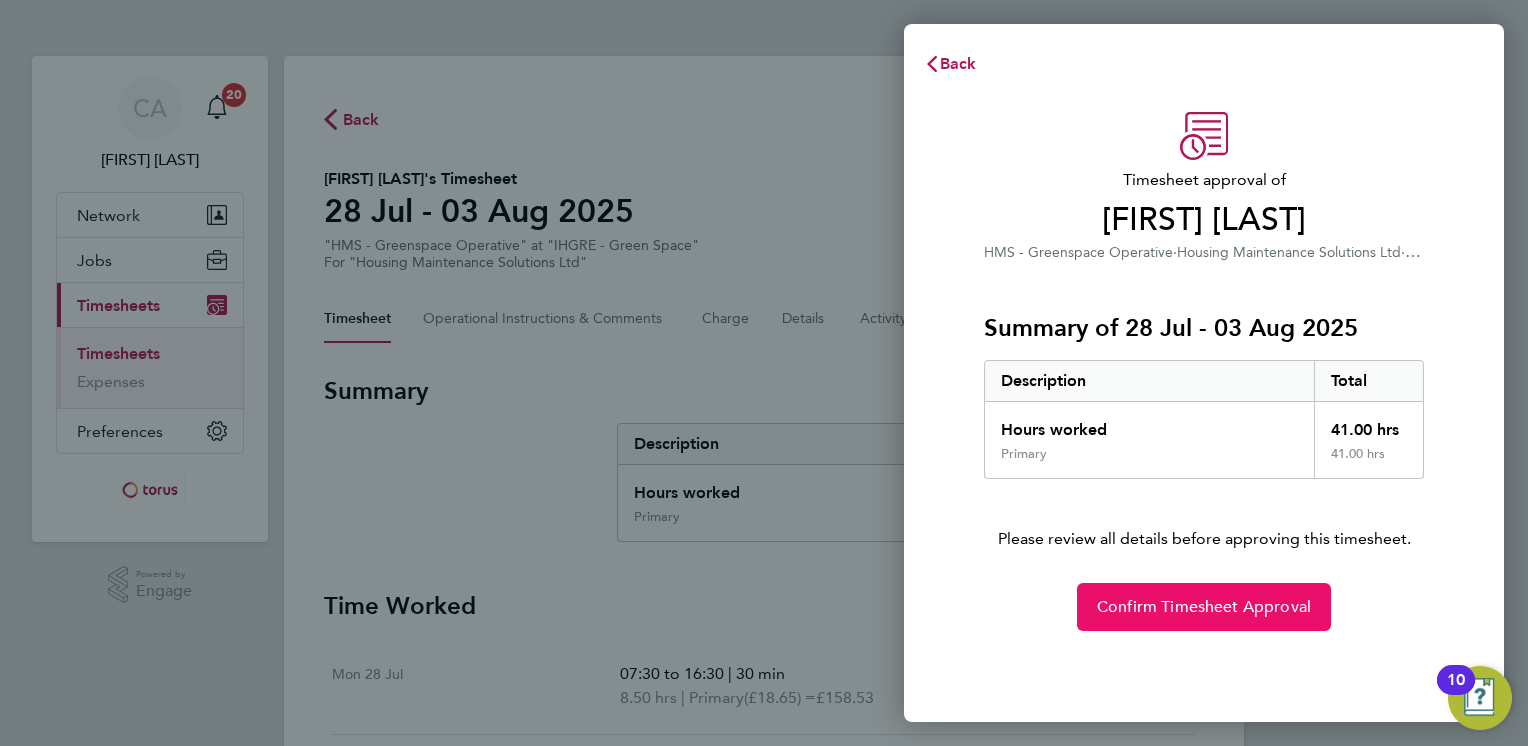 click on "Confirm Timesheet Approval" 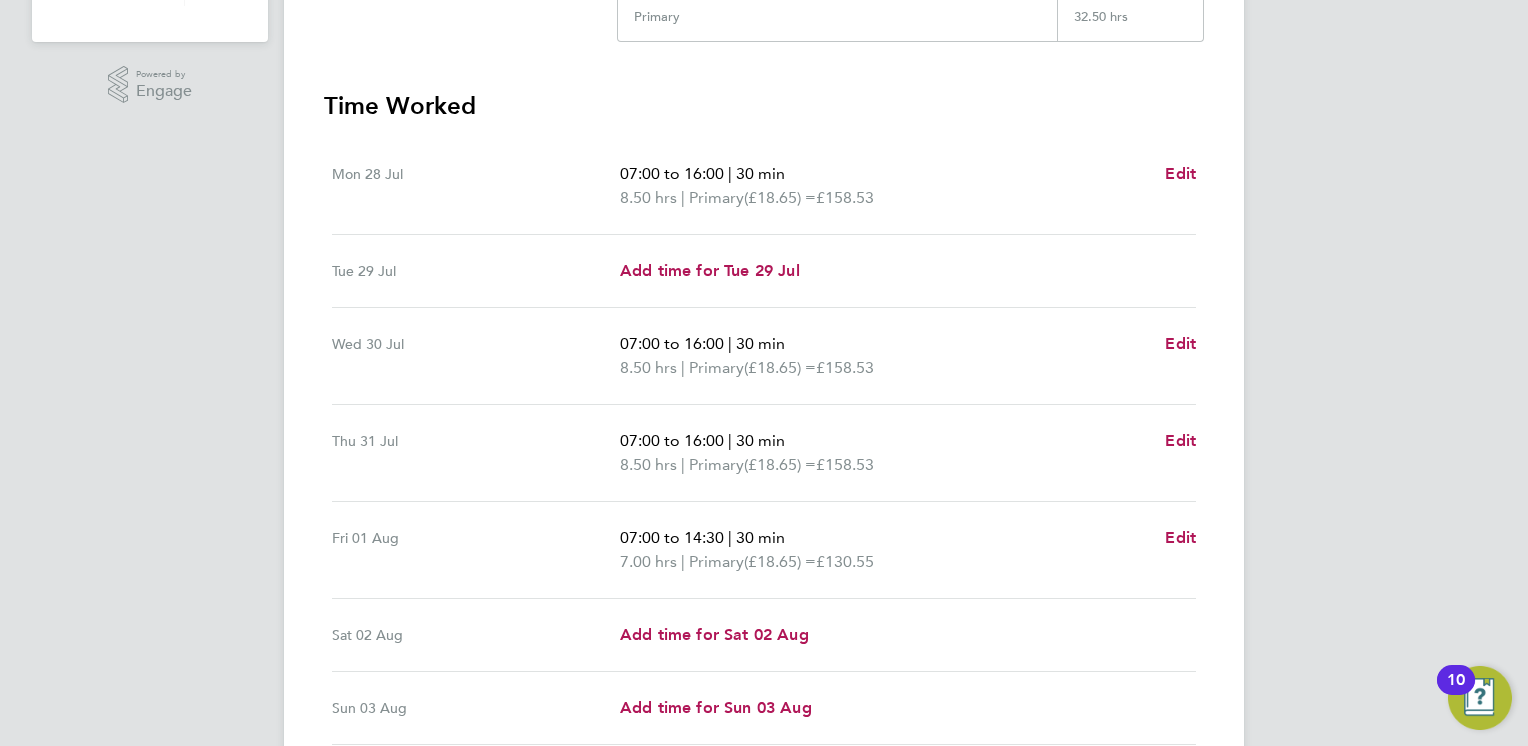 scroll, scrollTop: 672, scrollLeft: 0, axis: vertical 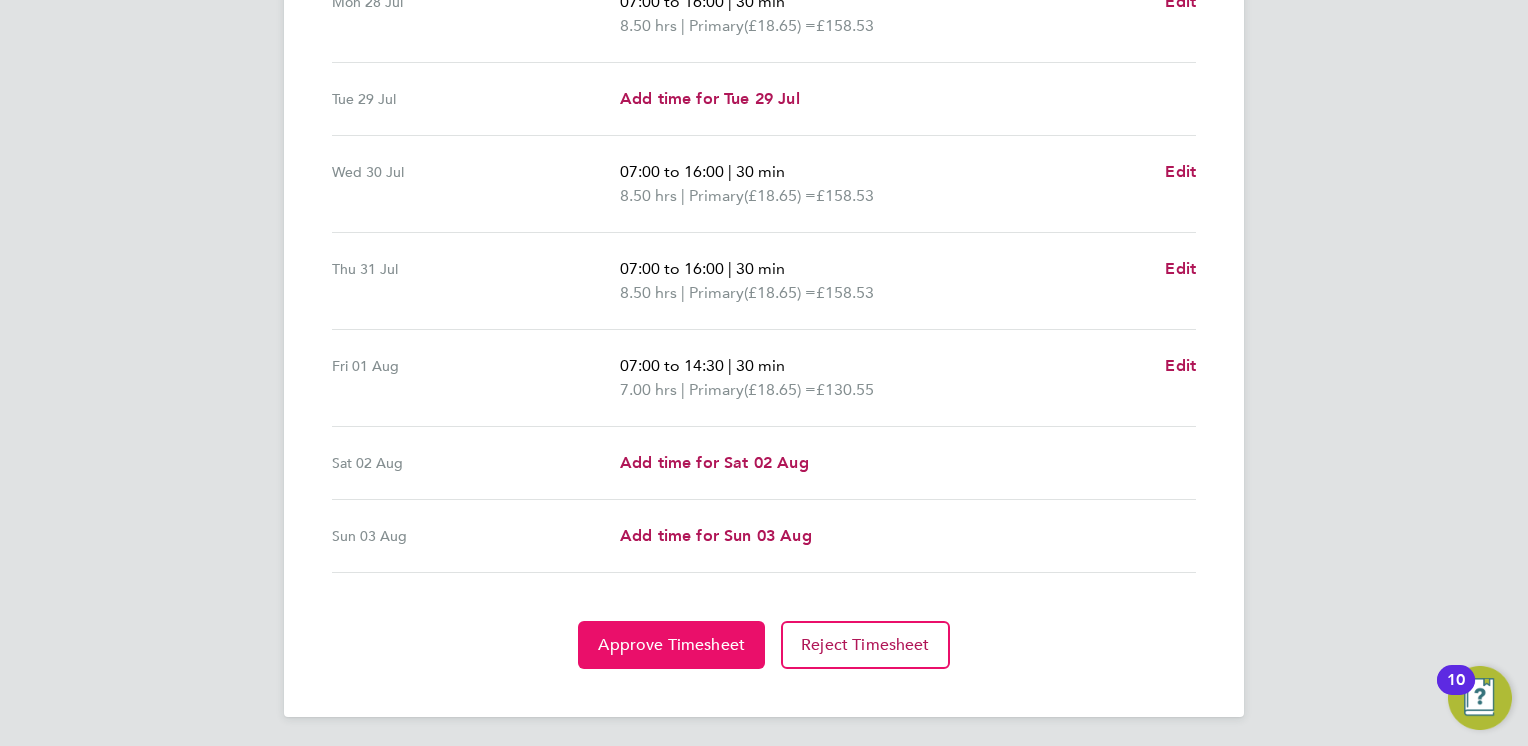 click on "Approve Timesheet" 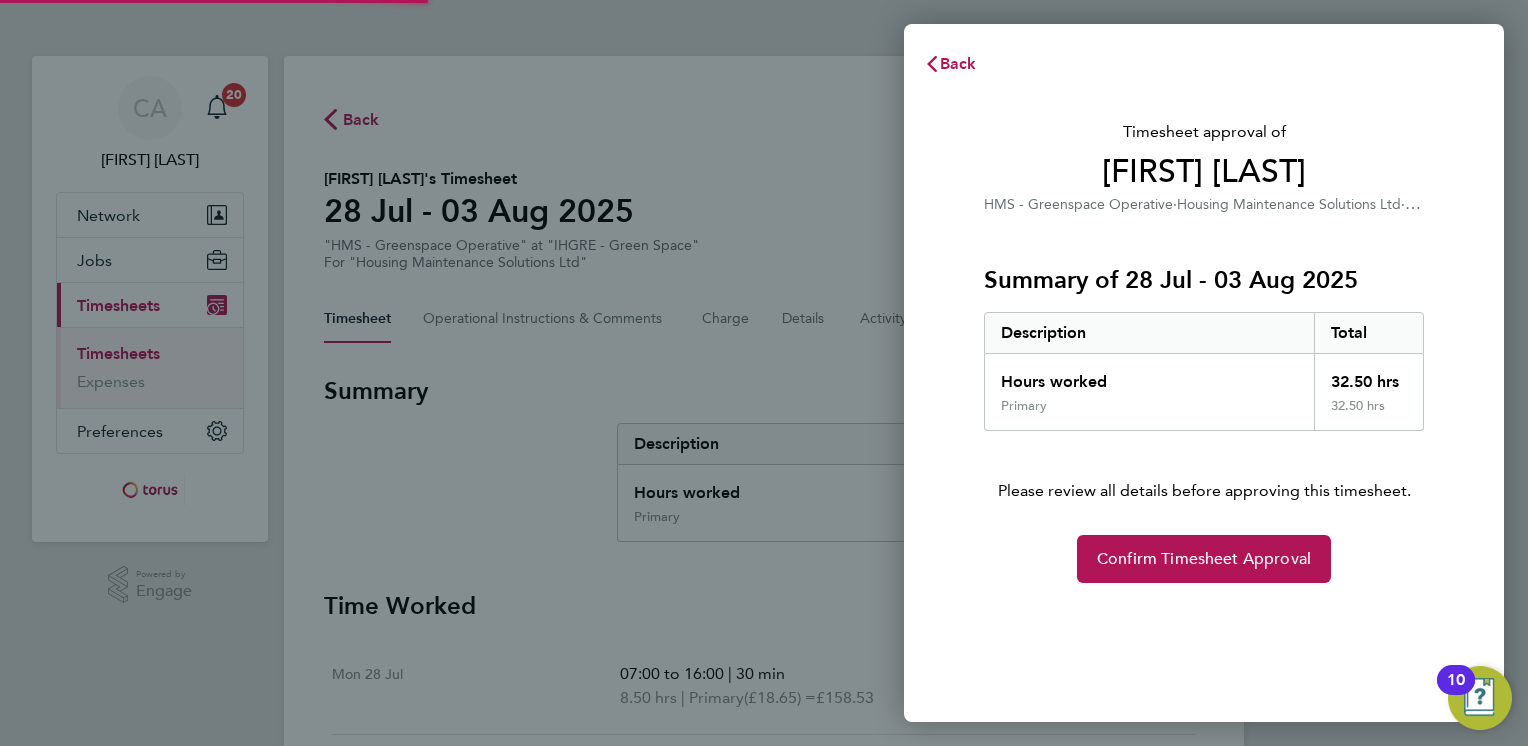 scroll, scrollTop: 0, scrollLeft: 0, axis: both 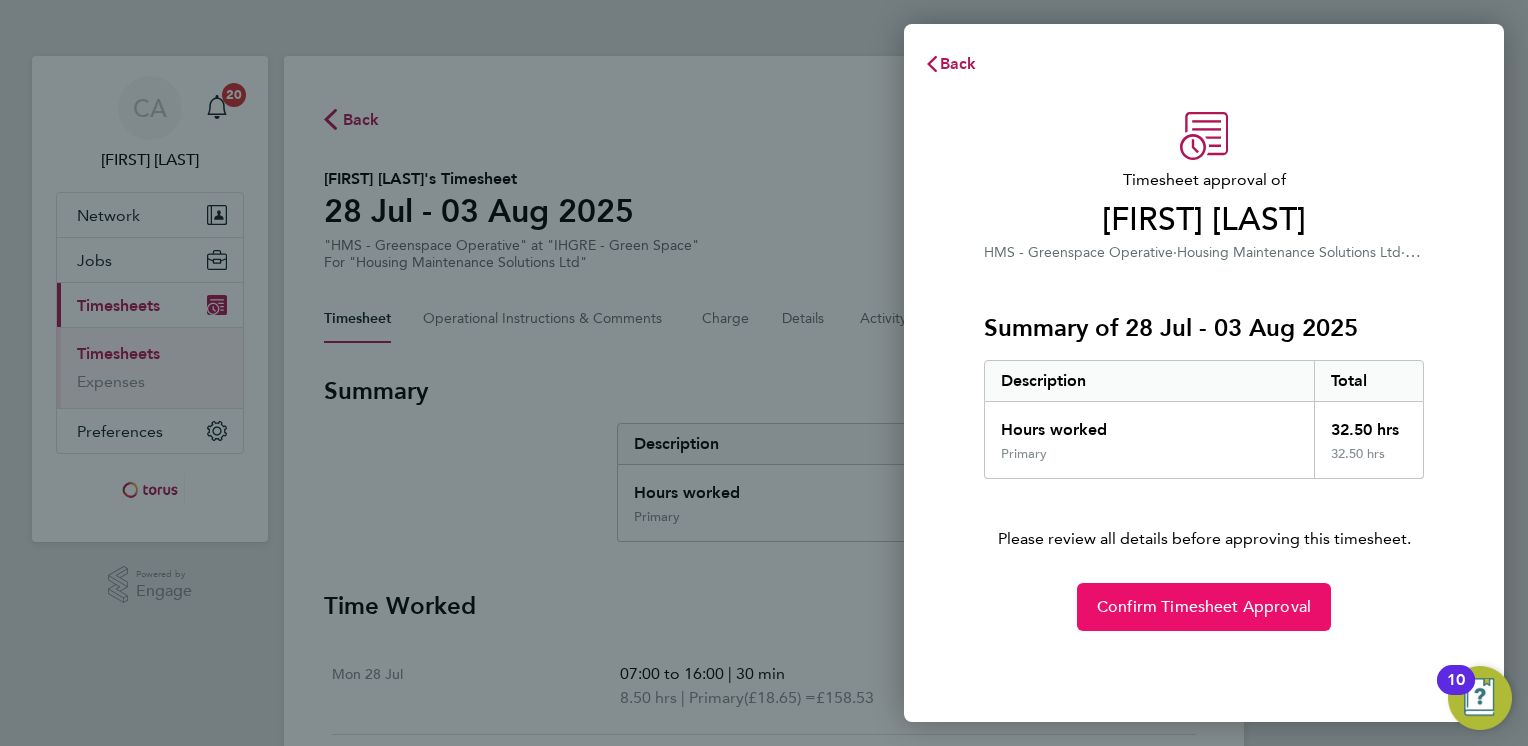 click on "Confirm Timesheet Approval" 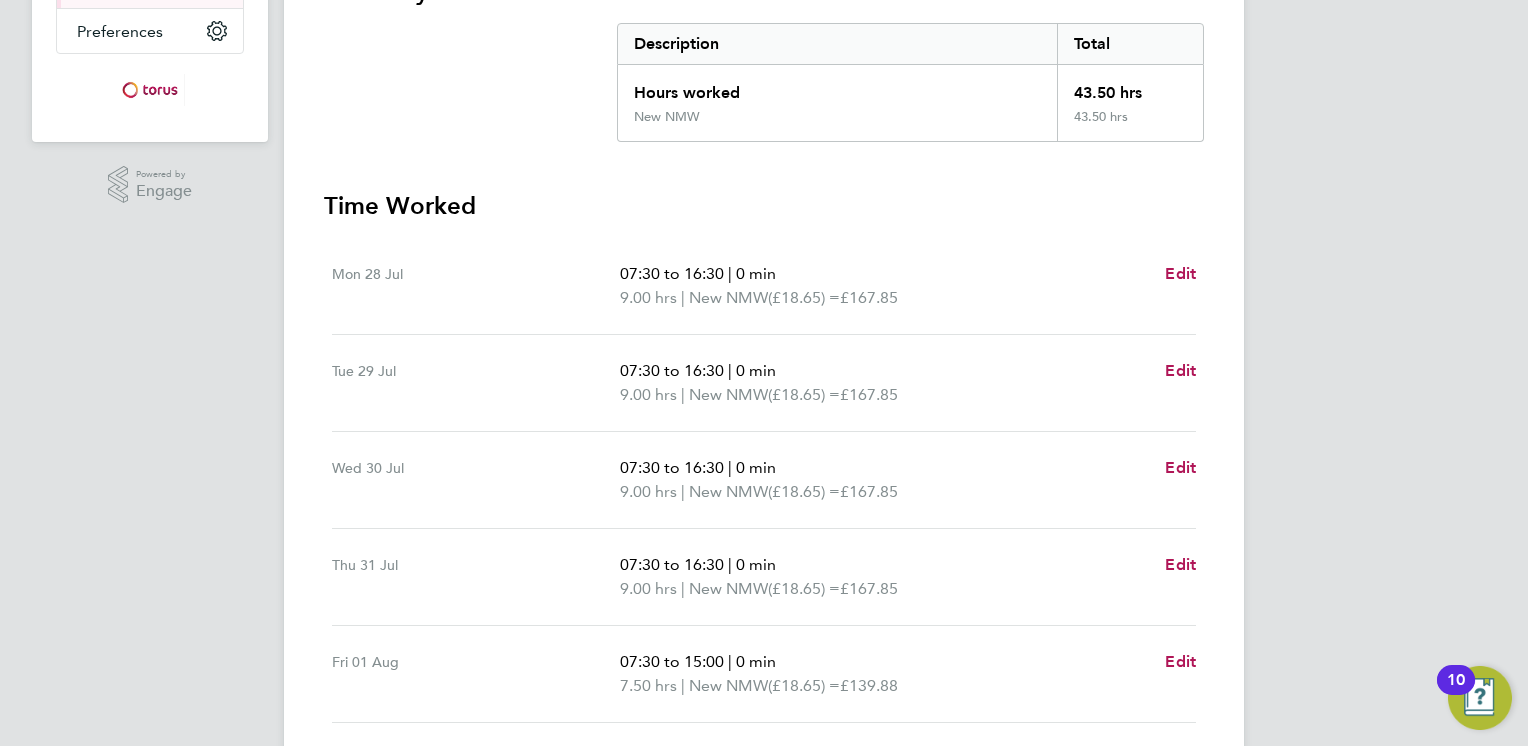 scroll, scrollTop: 500, scrollLeft: 0, axis: vertical 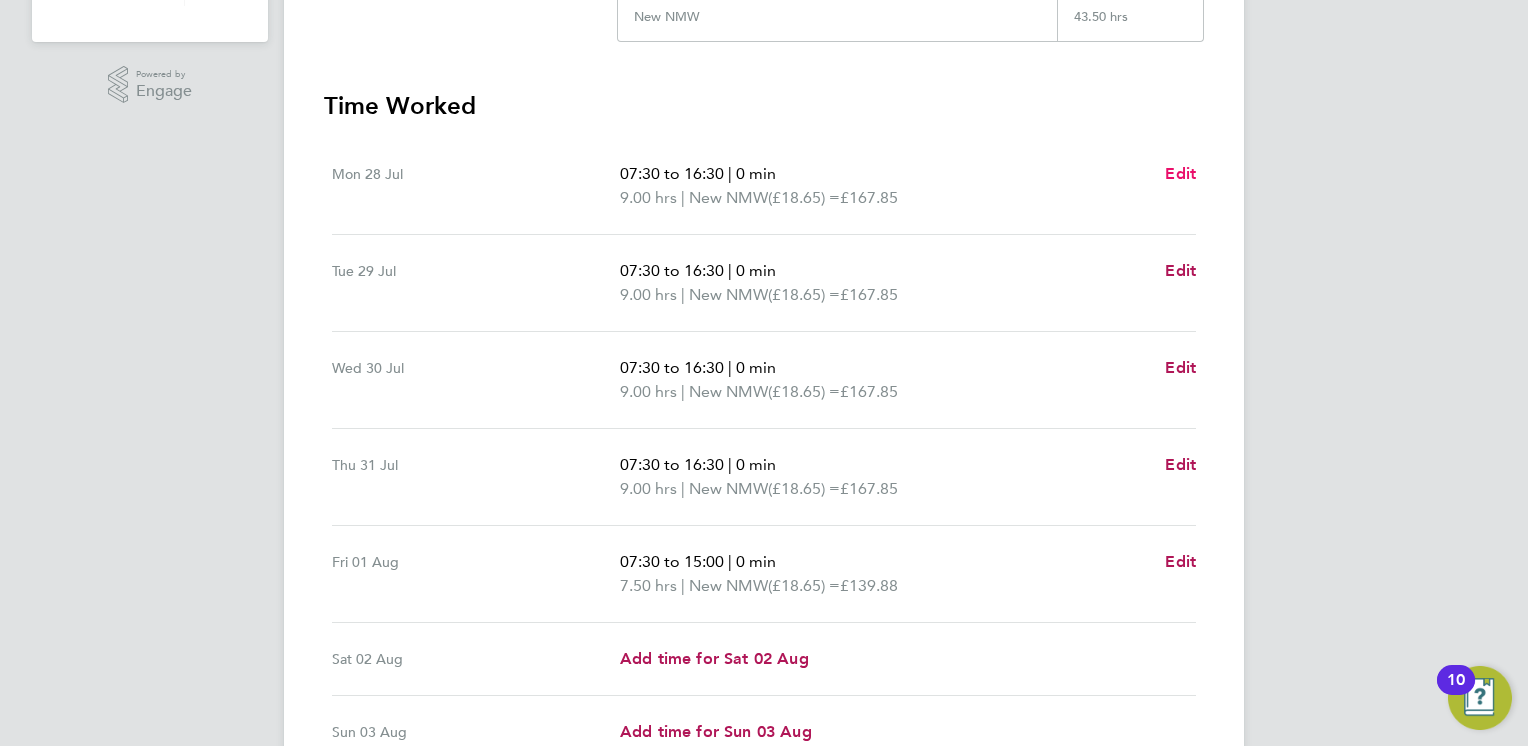 click on "Edit" at bounding box center [1180, 173] 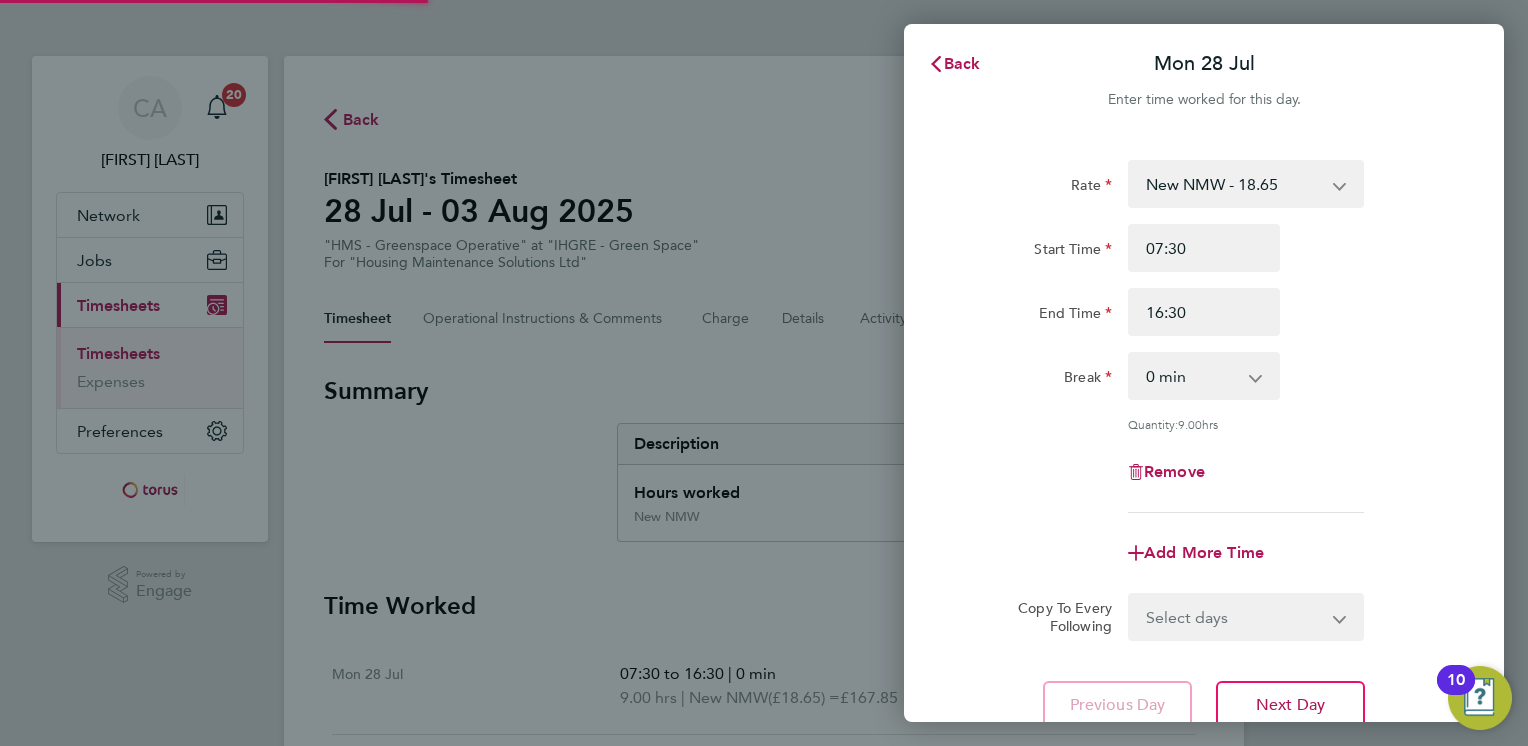 scroll, scrollTop: 0, scrollLeft: 0, axis: both 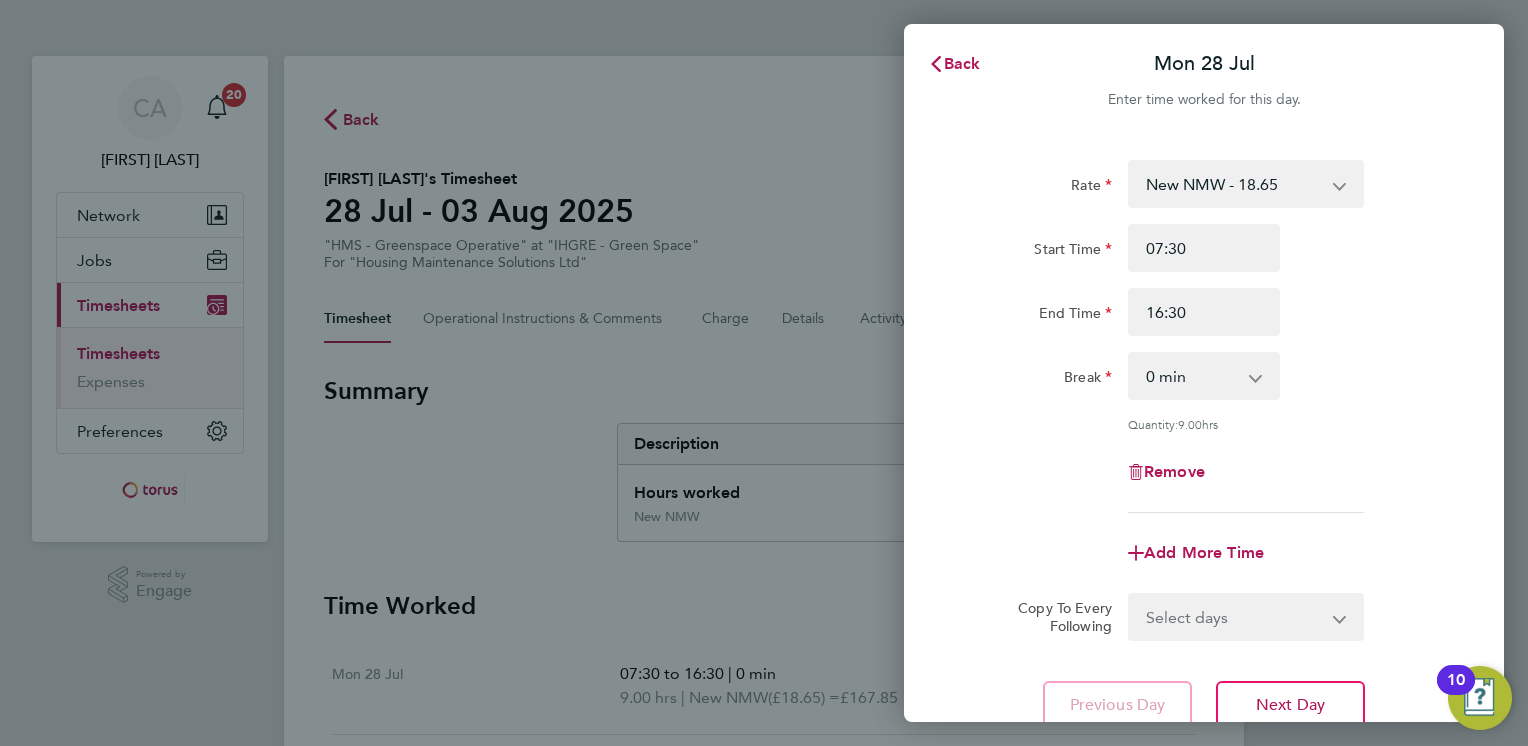 click on "0 min   15 min   30 min   45 min   60 min   75 min   90 min" at bounding box center [1192, 376] 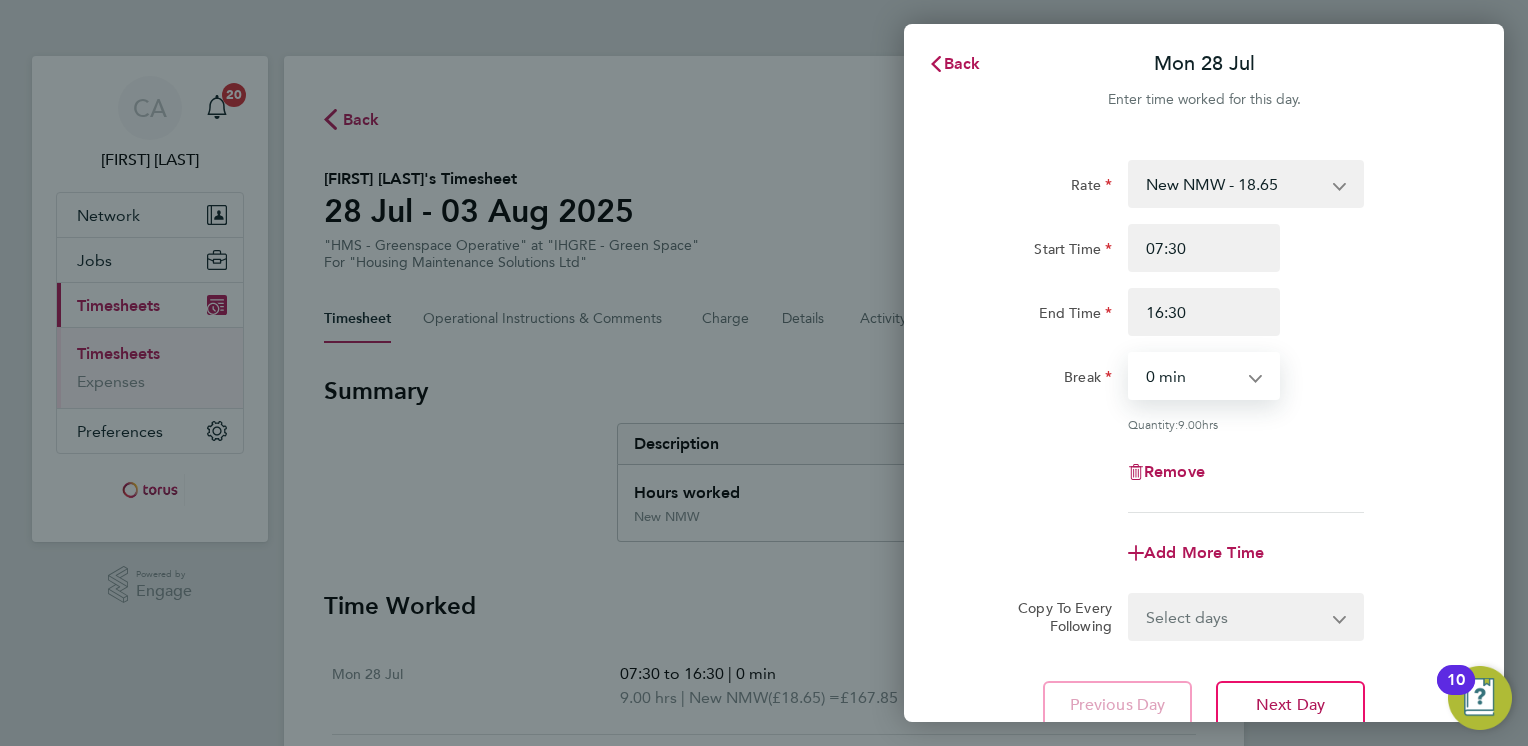 select on "30" 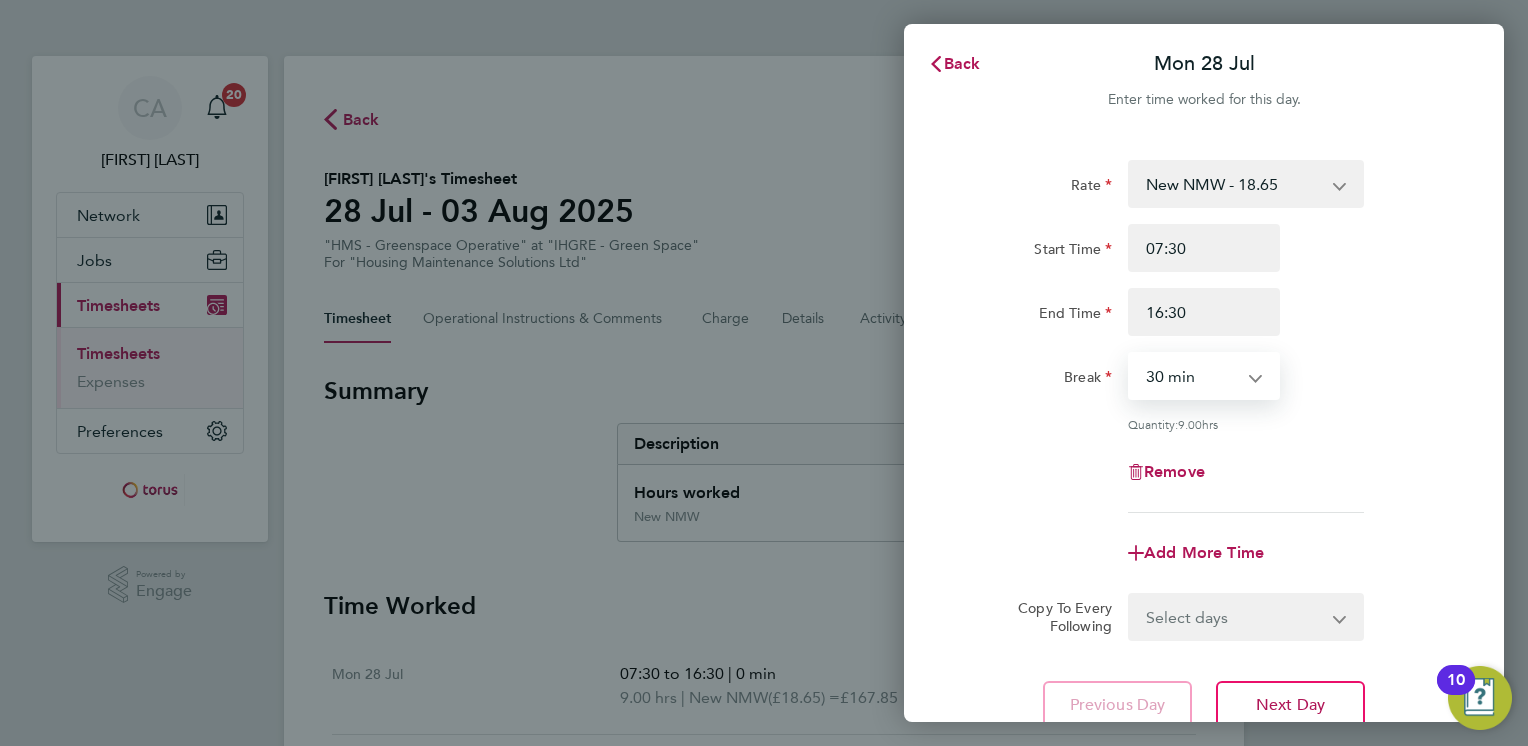 click on "0 min   15 min   30 min   45 min   60 min   75 min   90 min" at bounding box center (1192, 376) 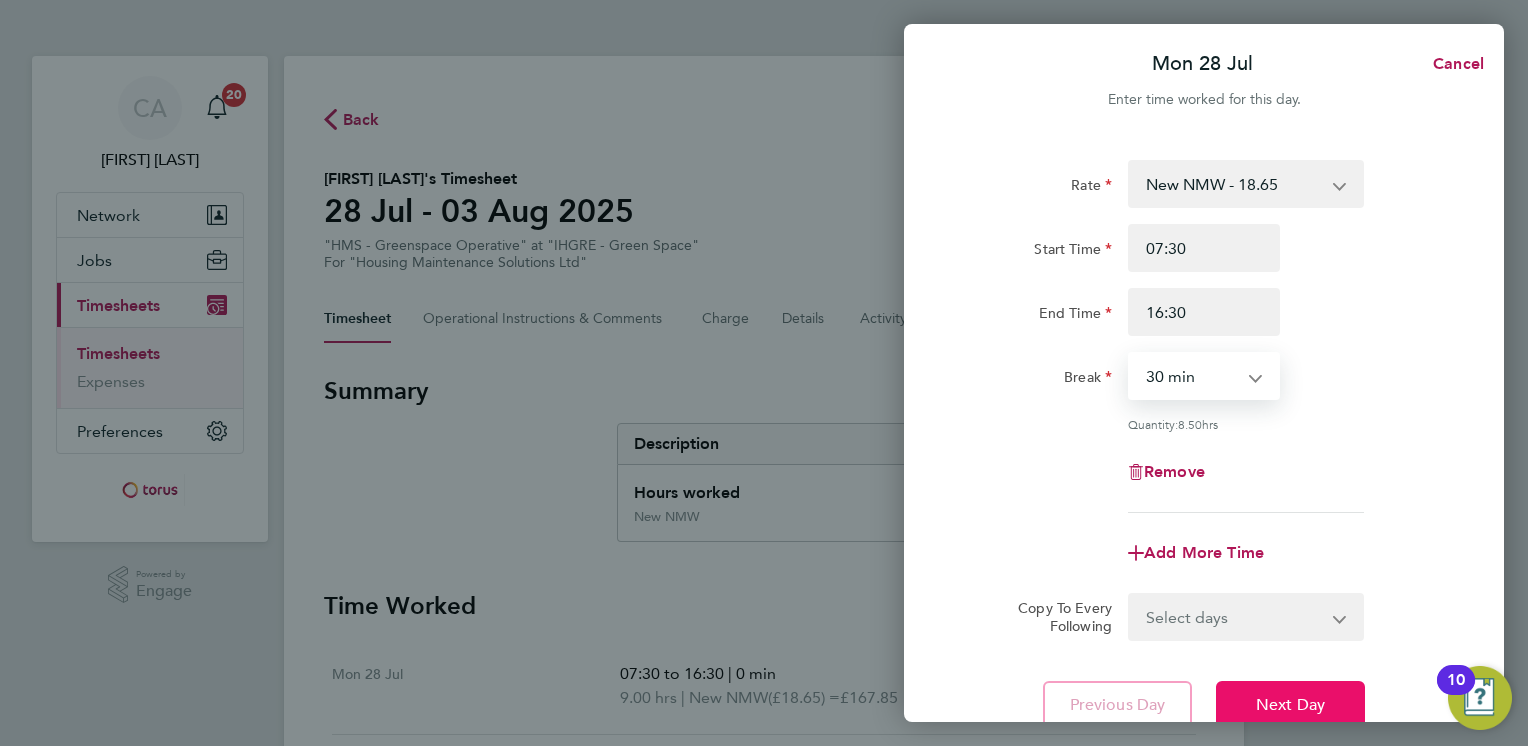 click on "Next Day" 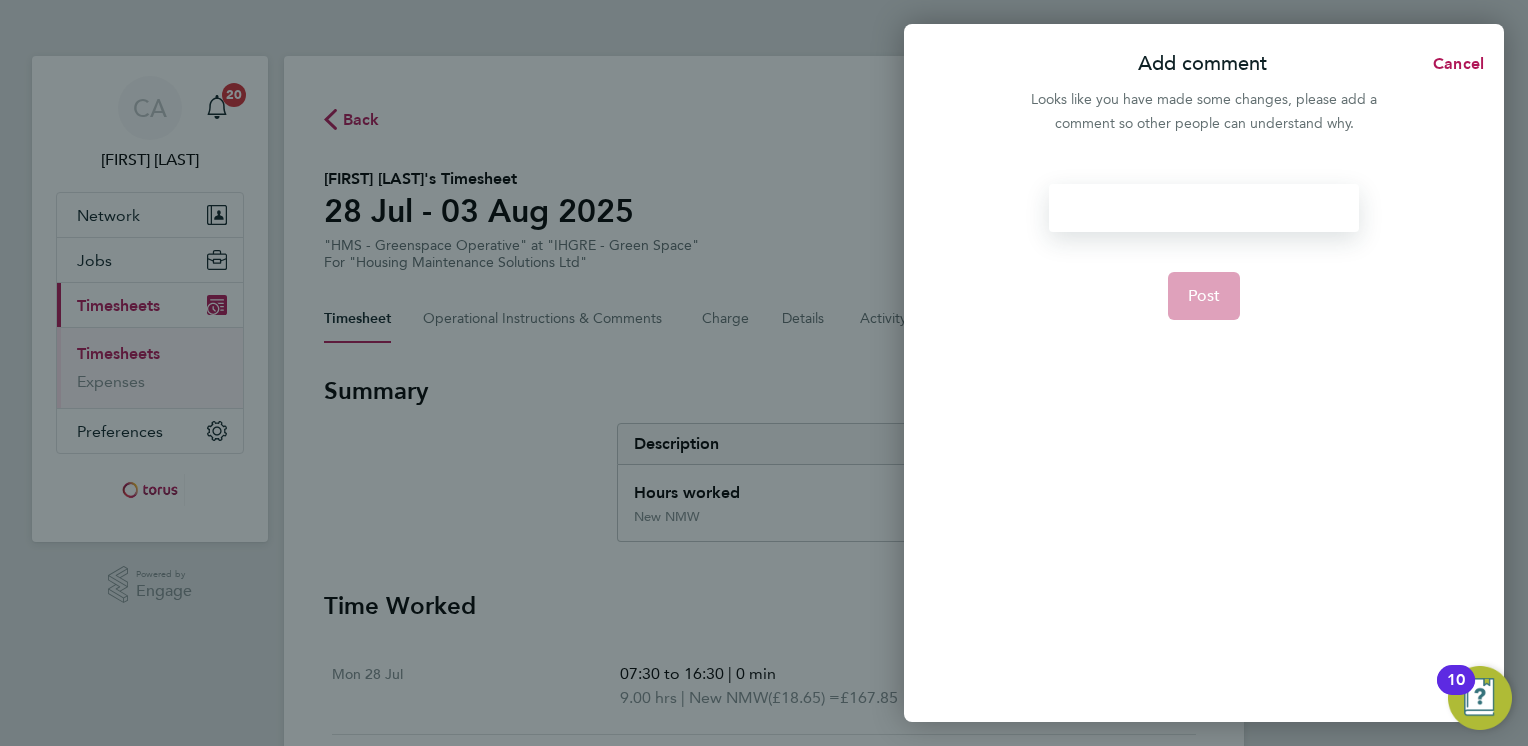 click at bounding box center (1203, 208) 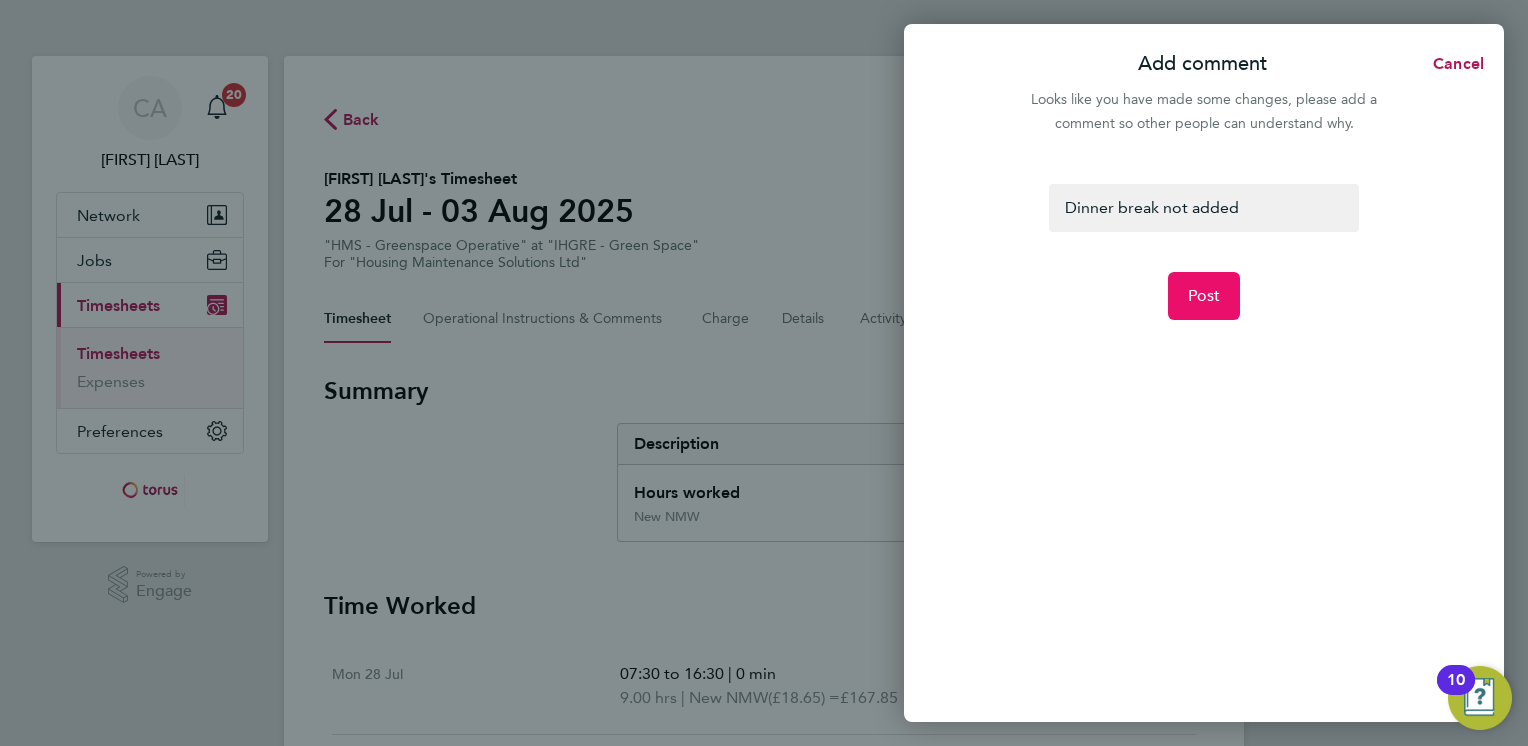 click on "Post" 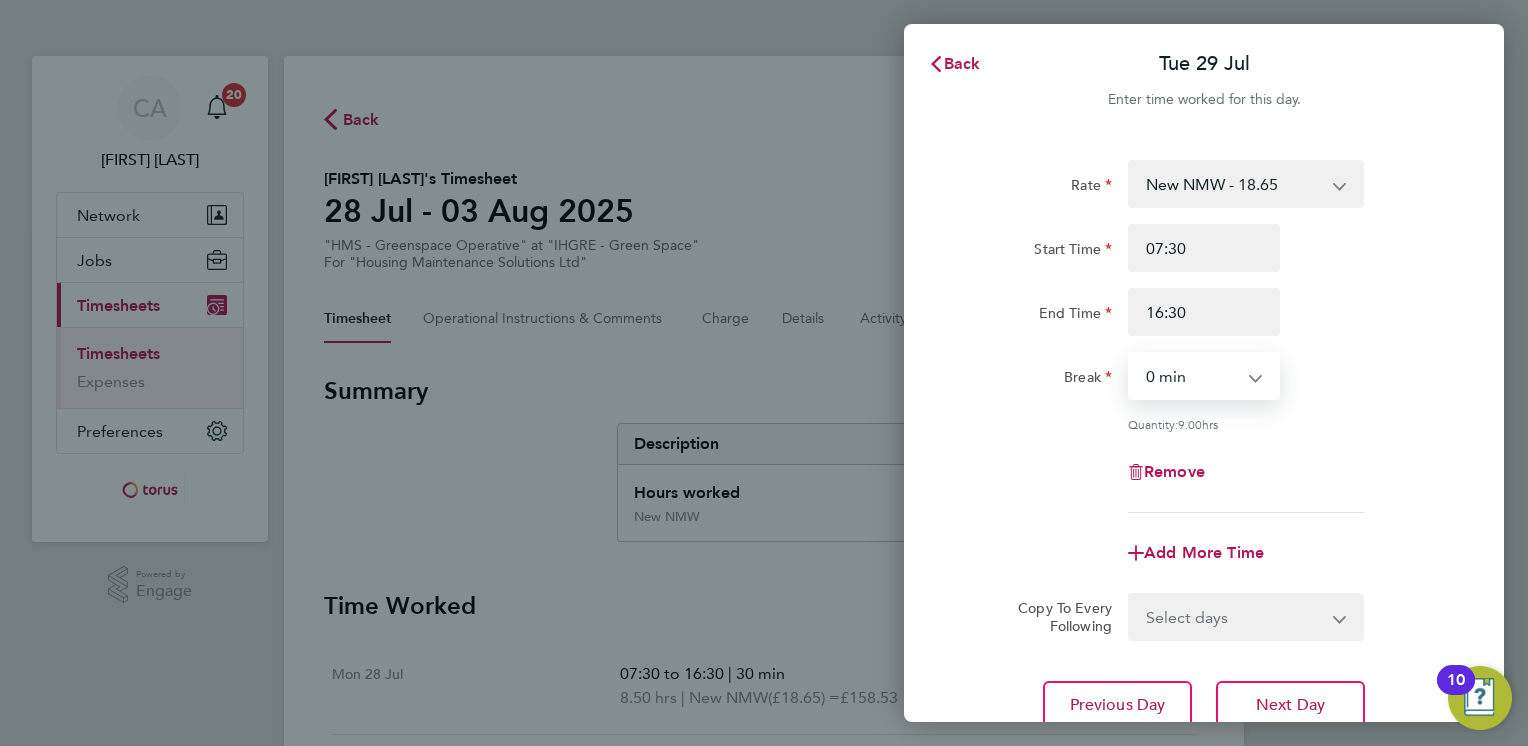 click on "0 min   15 min   30 min   45 min   60 min   75 min   90 min" at bounding box center (1192, 376) 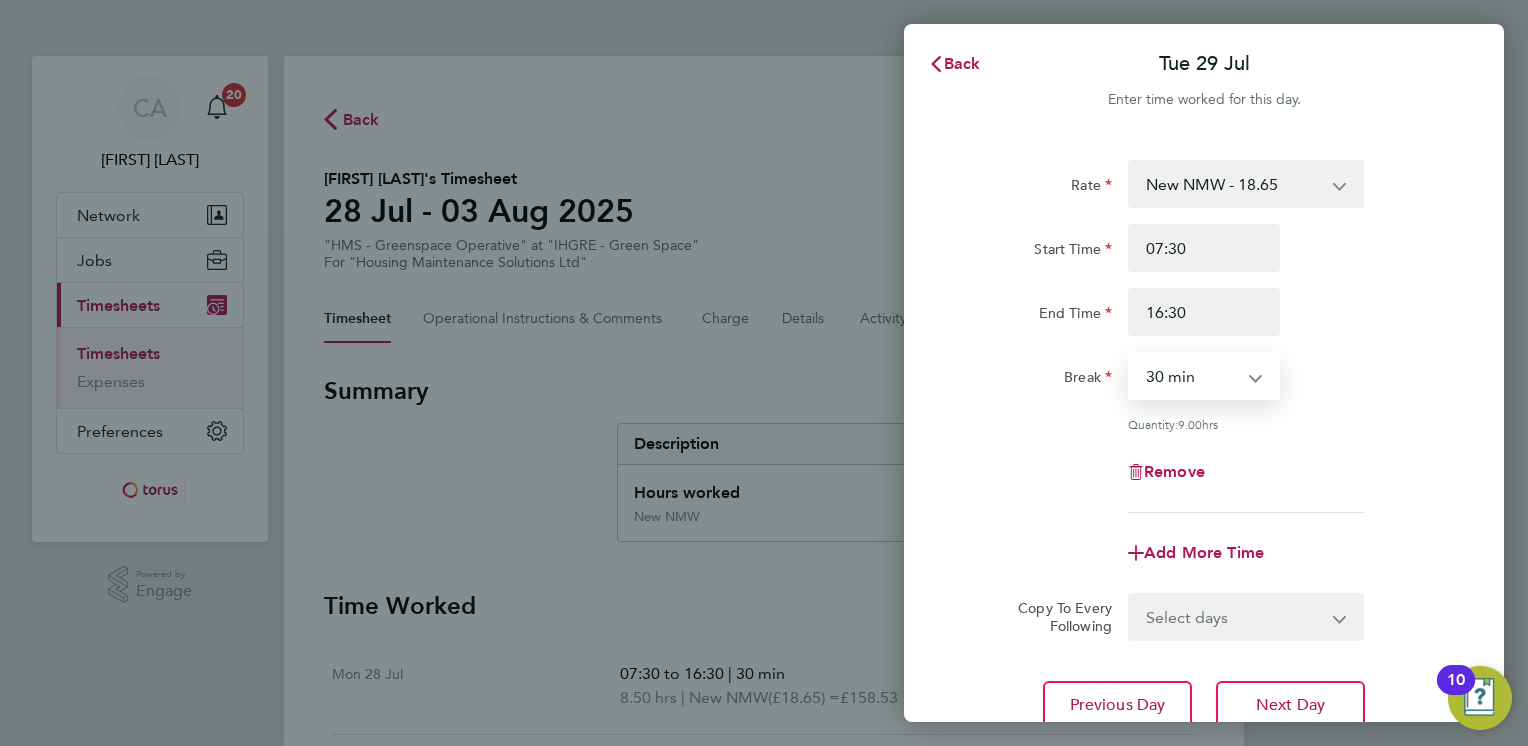click on "0 min   15 min   30 min   45 min   60 min   75 min   90 min" at bounding box center [1192, 376] 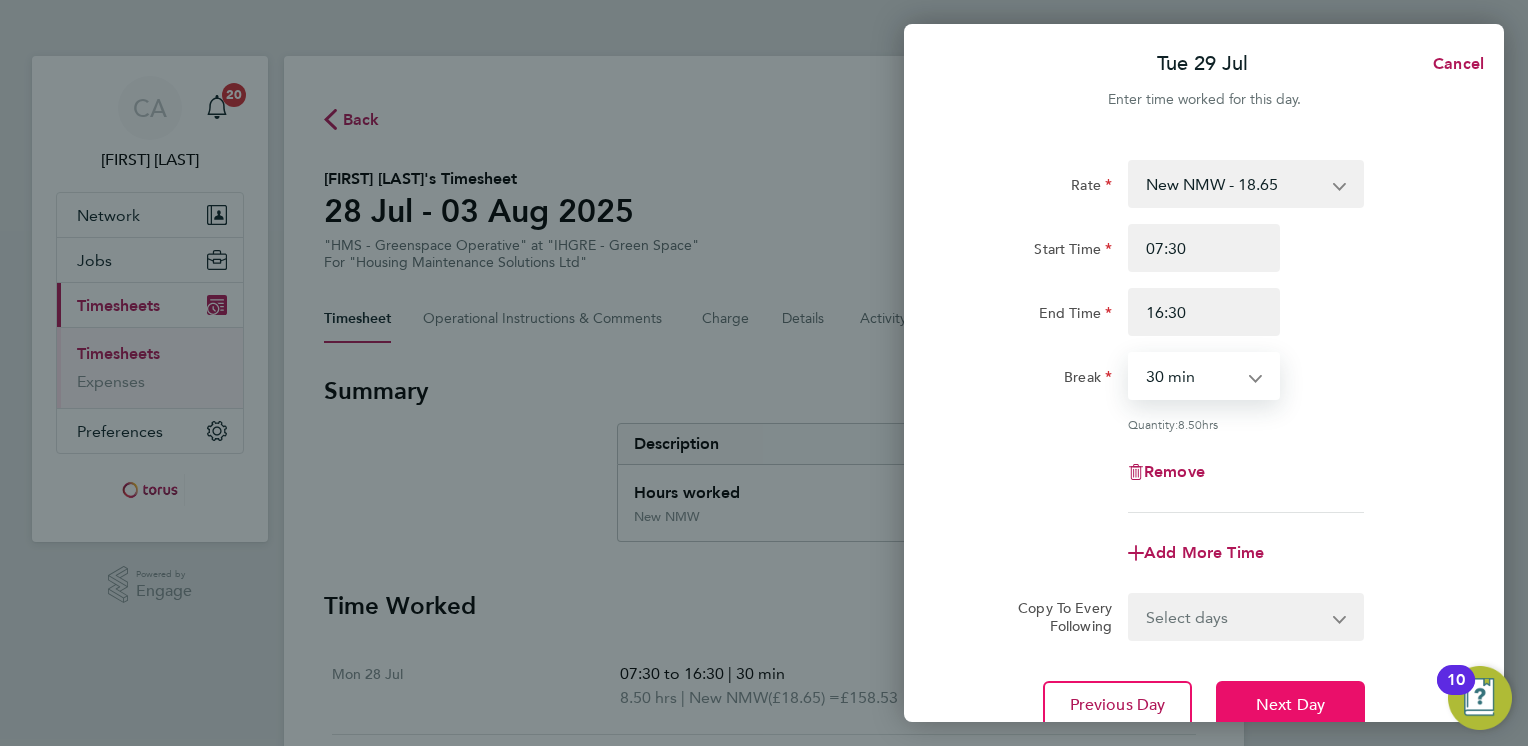 click on "Next Day" 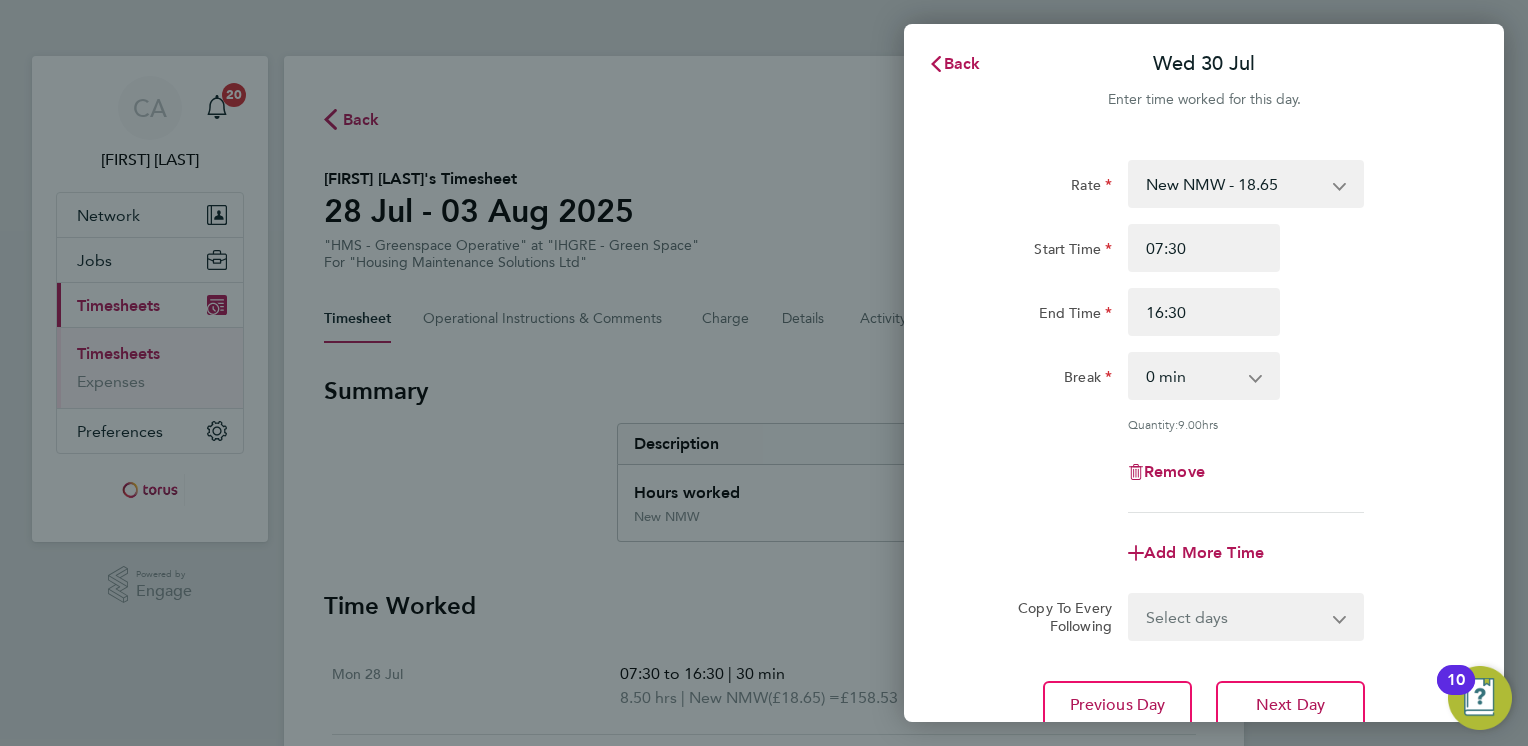 click 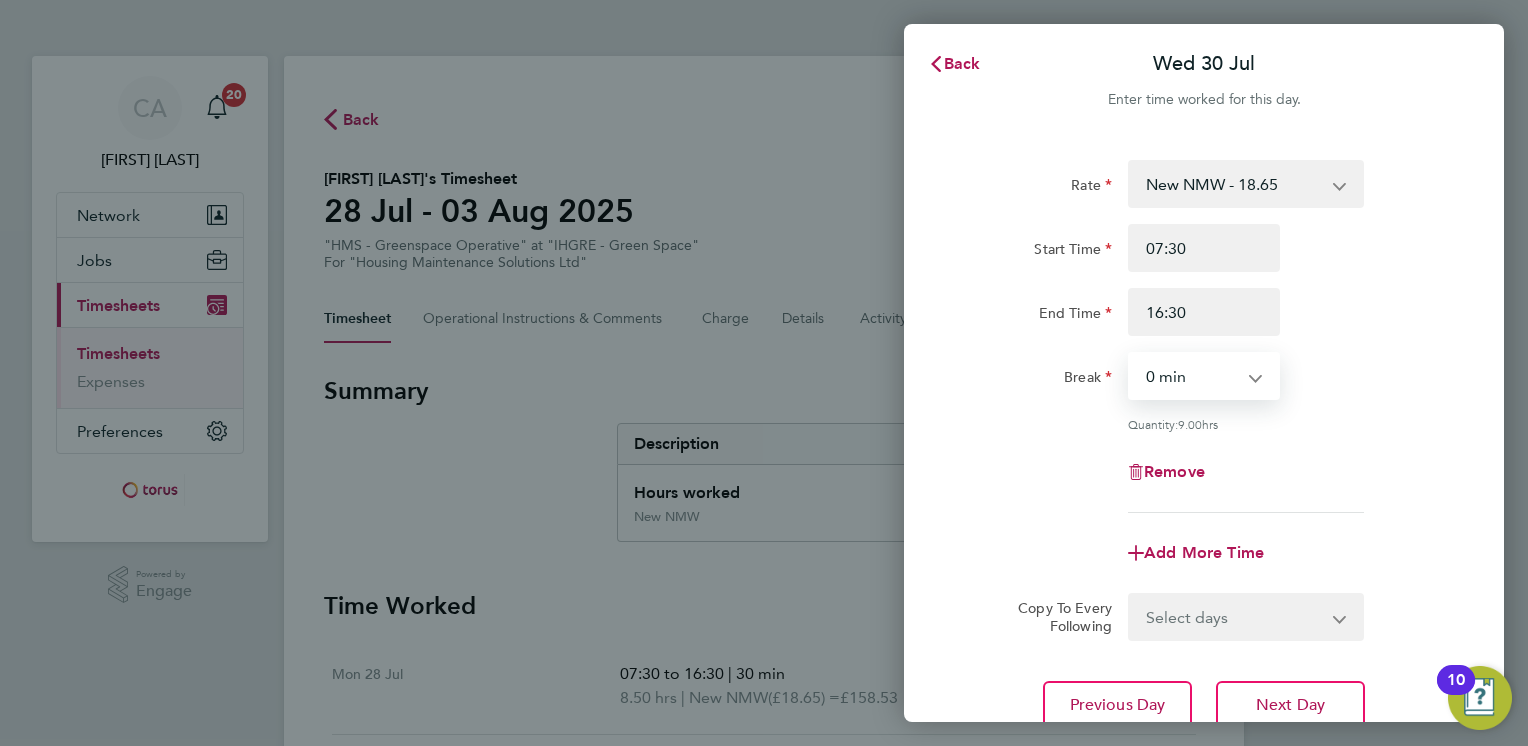 click on "0 min   15 min   30 min   45 min   60 min   75 min   90 min" at bounding box center (1192, 376) 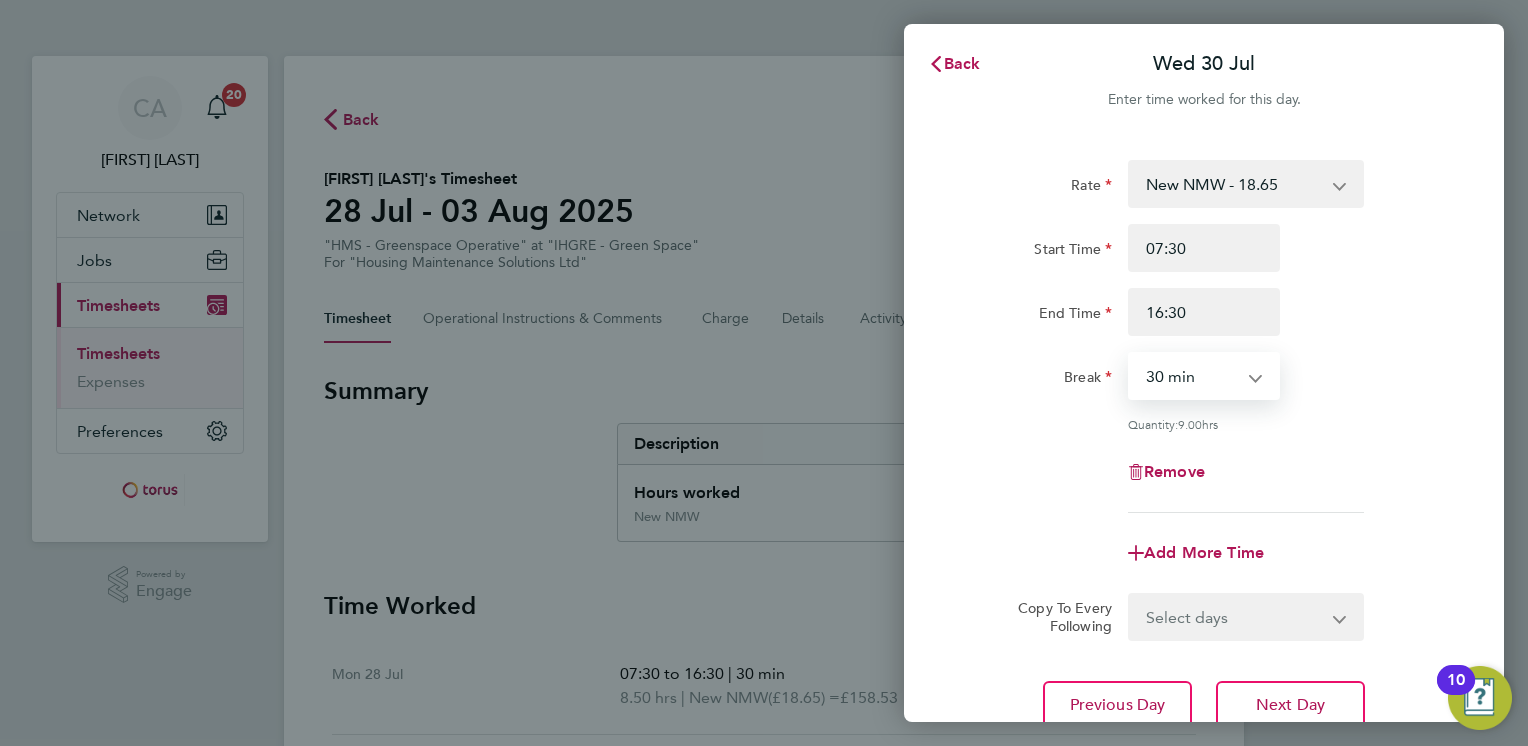 click on "0 min   15 min   30 min   45 min   60 min   75 min   90 min" at bounding box center (1192, 376) 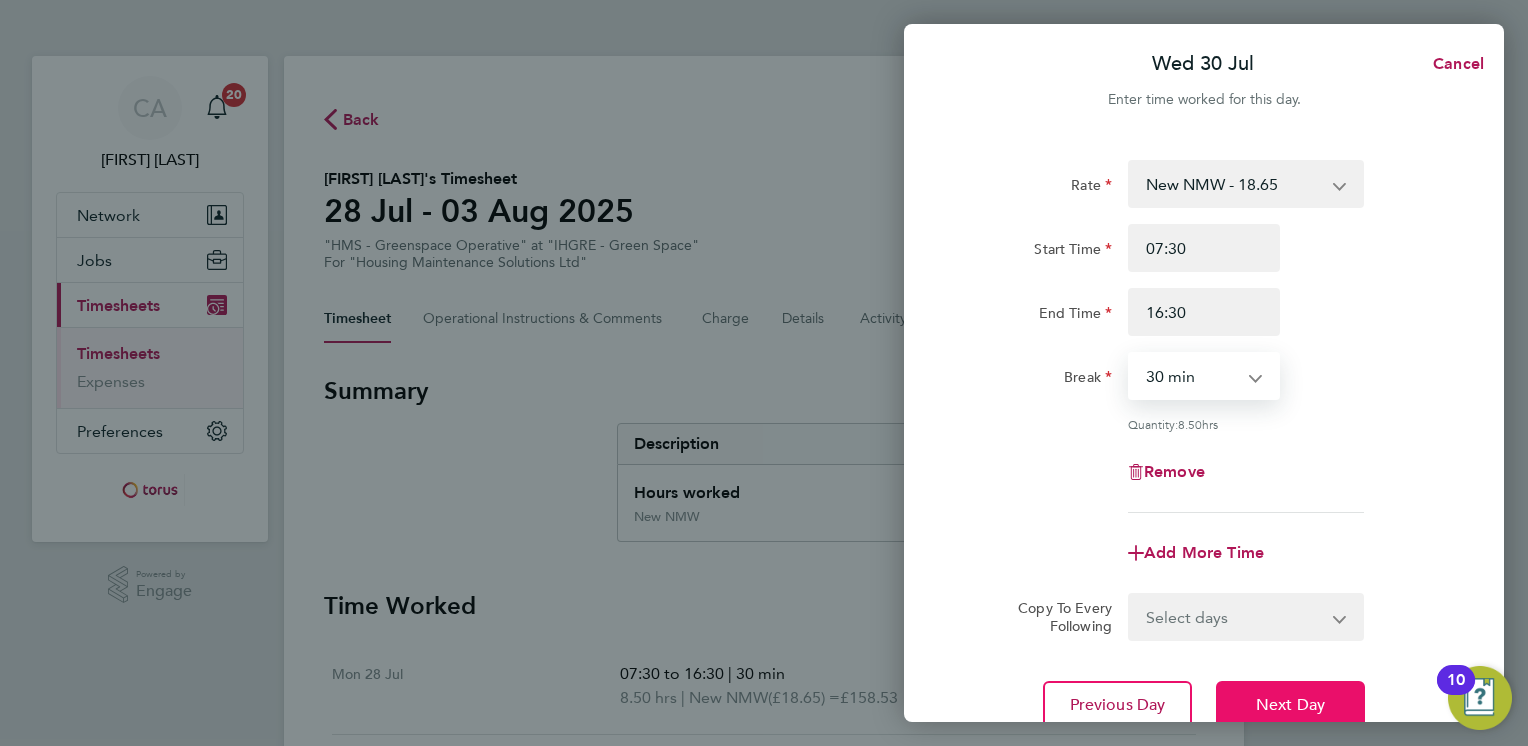 click on "Next Day" 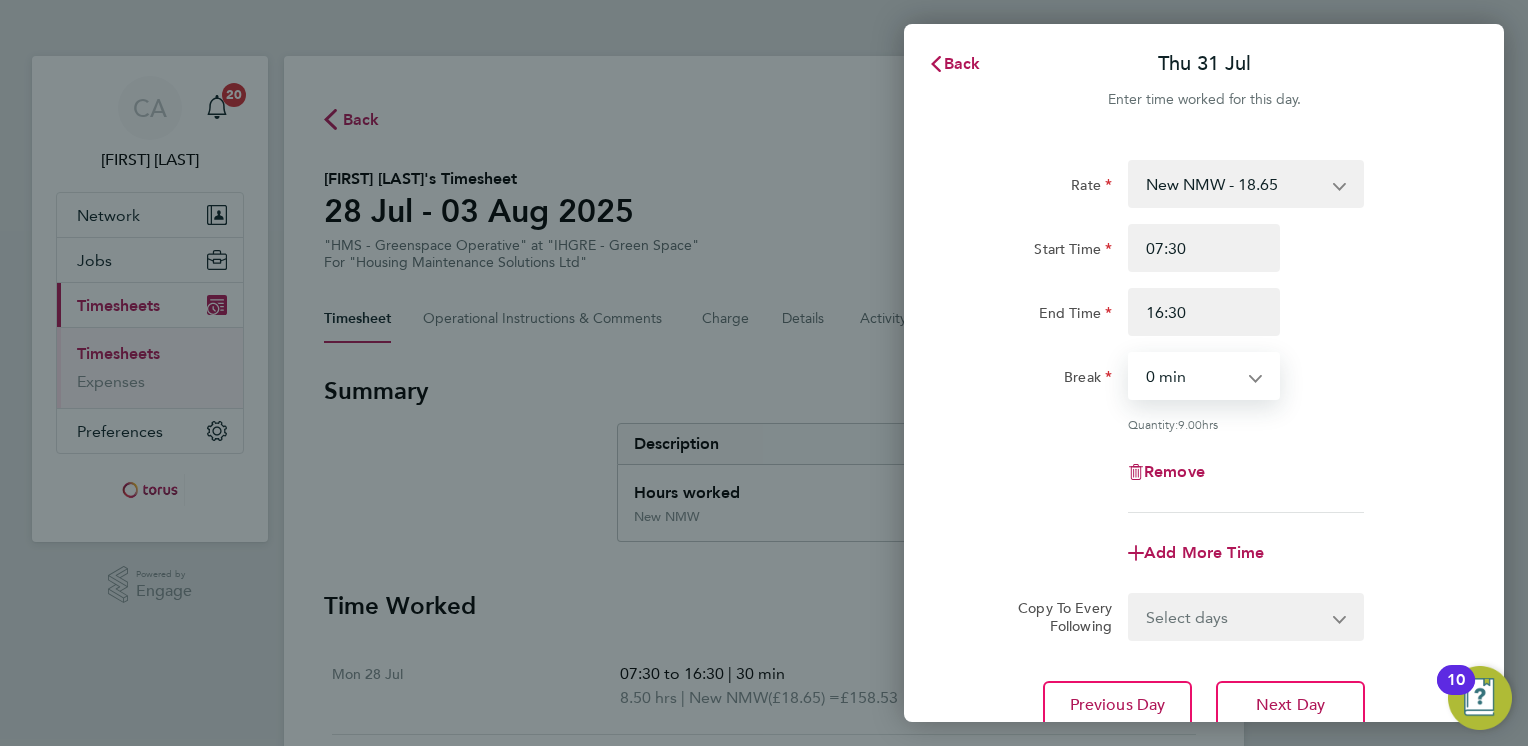 click on "0 min   15 min   30 min   45 min   60 min   75 min   90 min" at bounding box center [1192, 376] 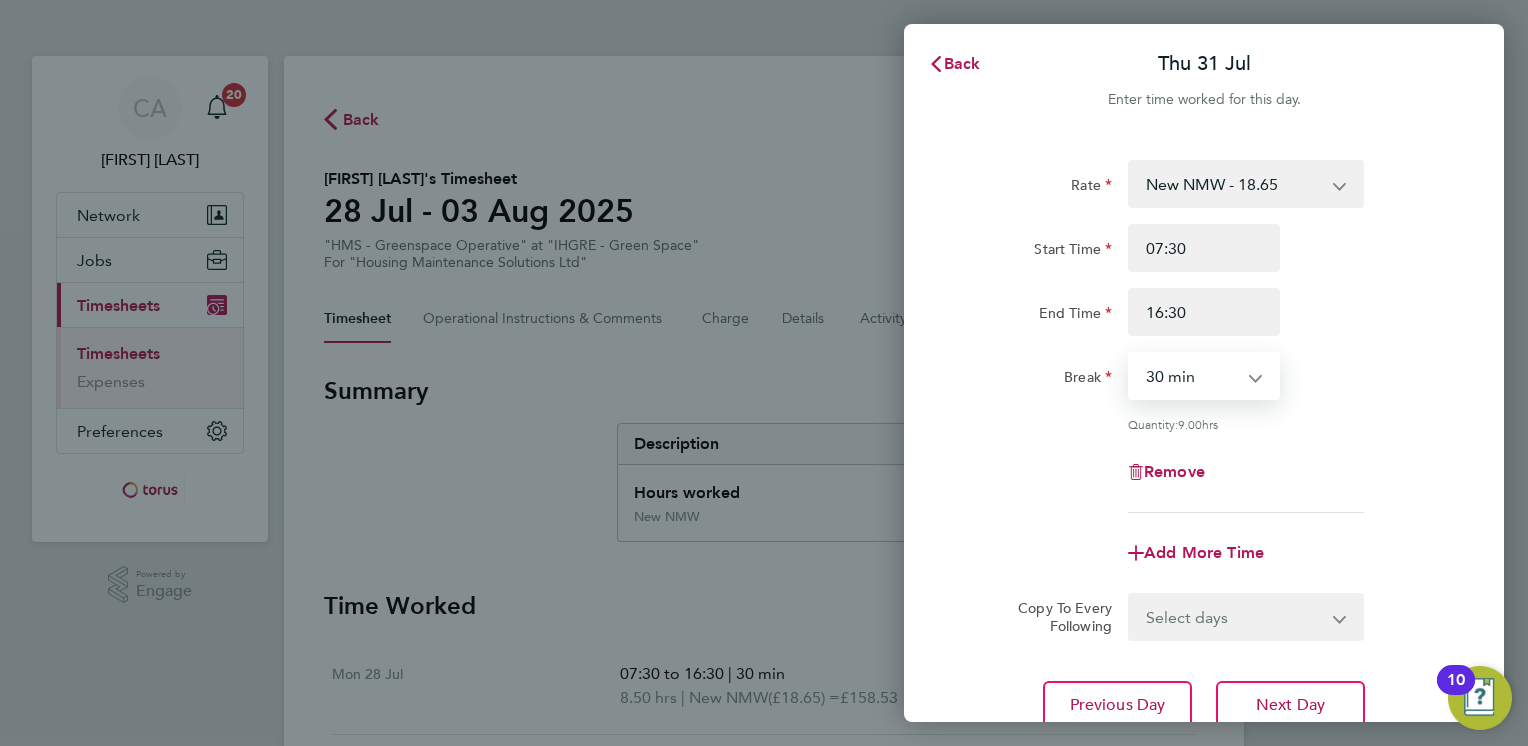 click on "0 min   15 min   30 min   45 min   60 min   75 min   90 min" at bounding box center [1192, 376] 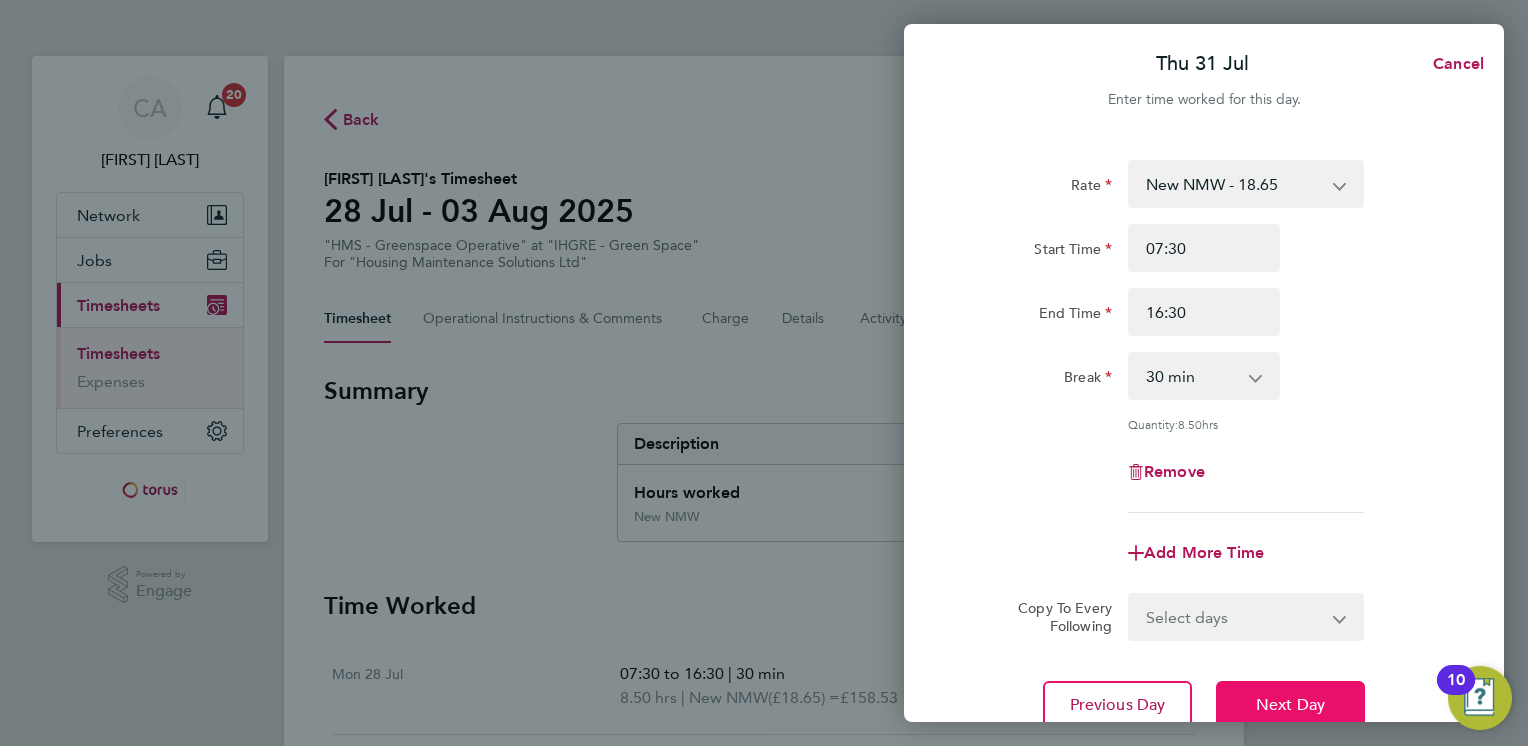 click on "Next Day" 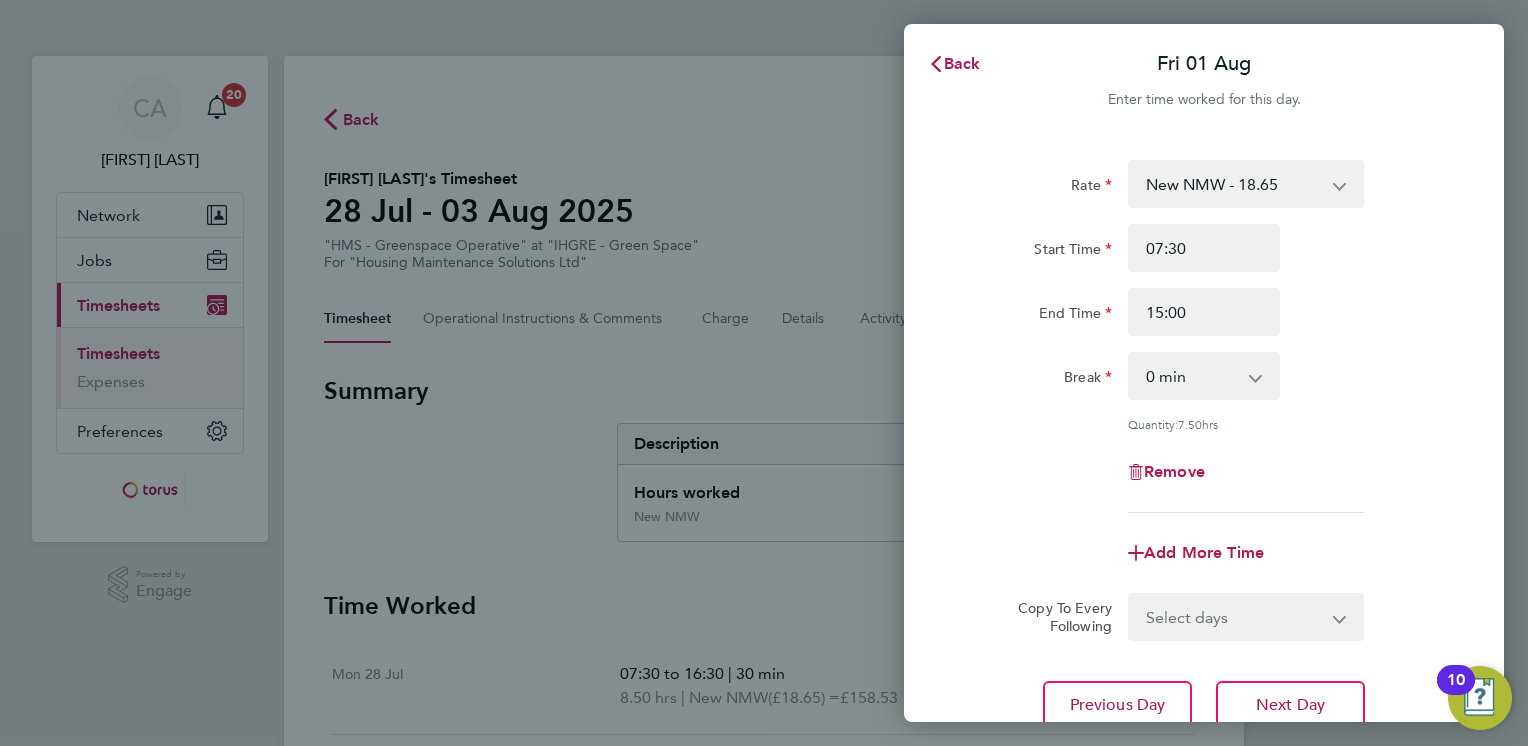 click on "0 min   15 min   30 min   45 min   60 min   75 min   90 min" at bounding box center (1192, 376) 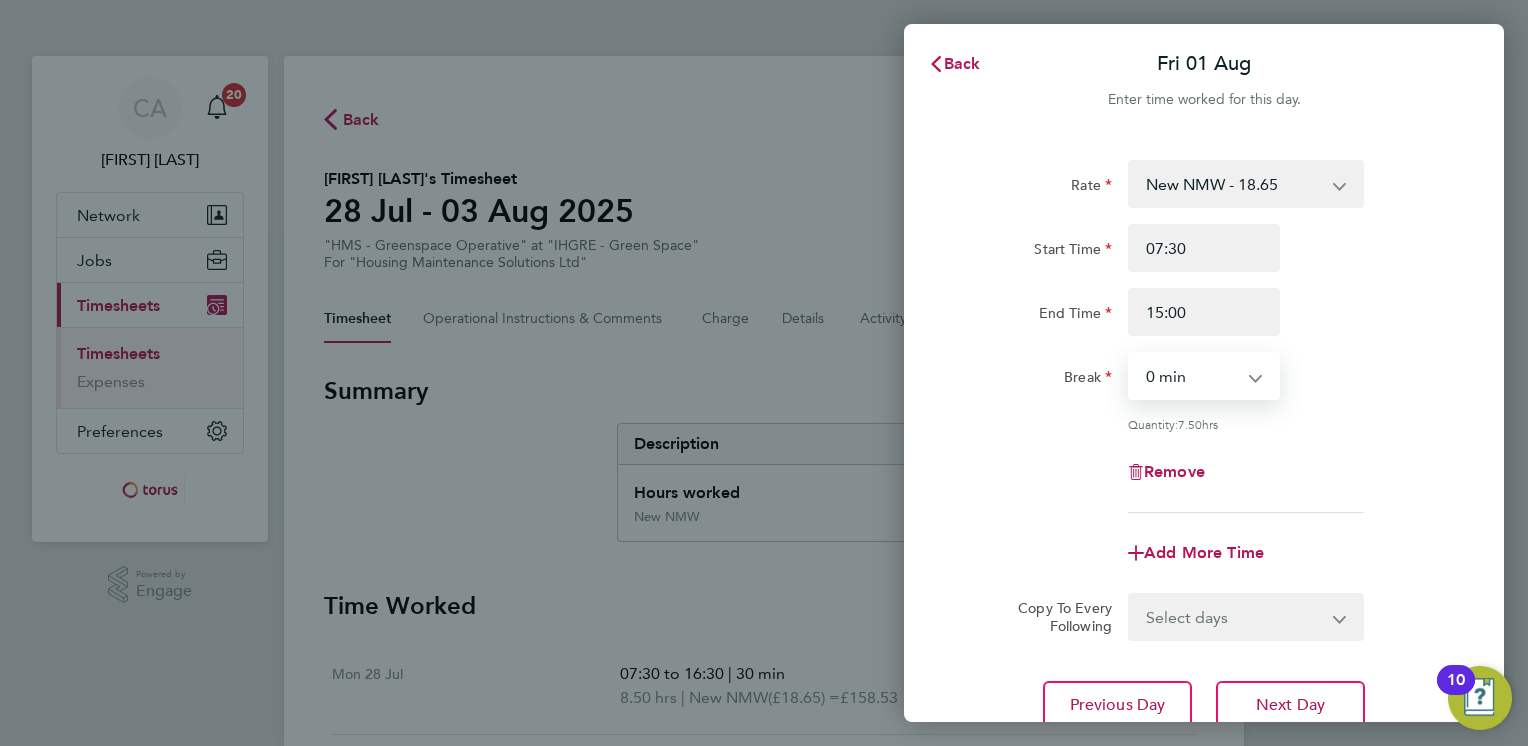 select on "30" 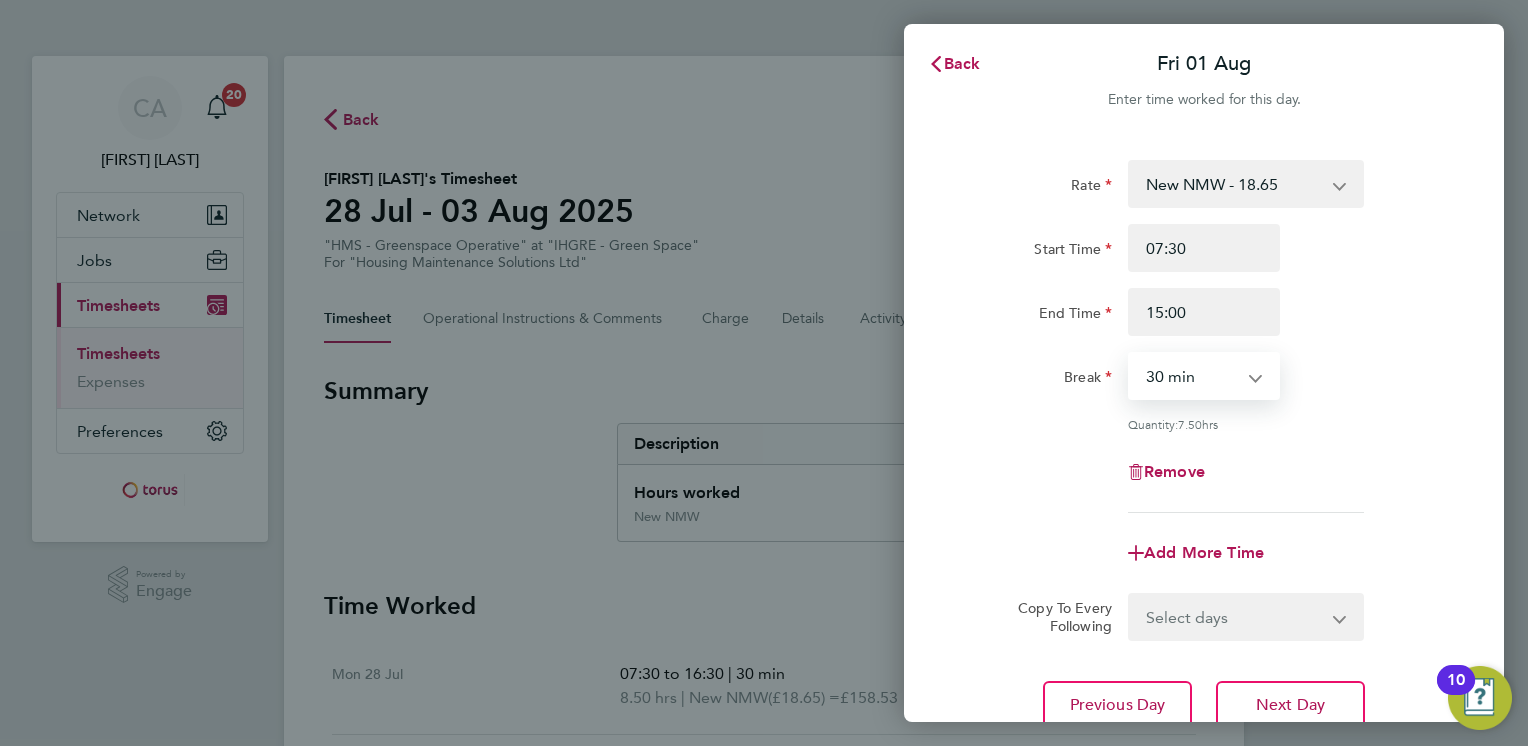 click on "0 min   15 min   30 min   45 min   60 min   75 min   90 min" at bounding box center [1192, 376] 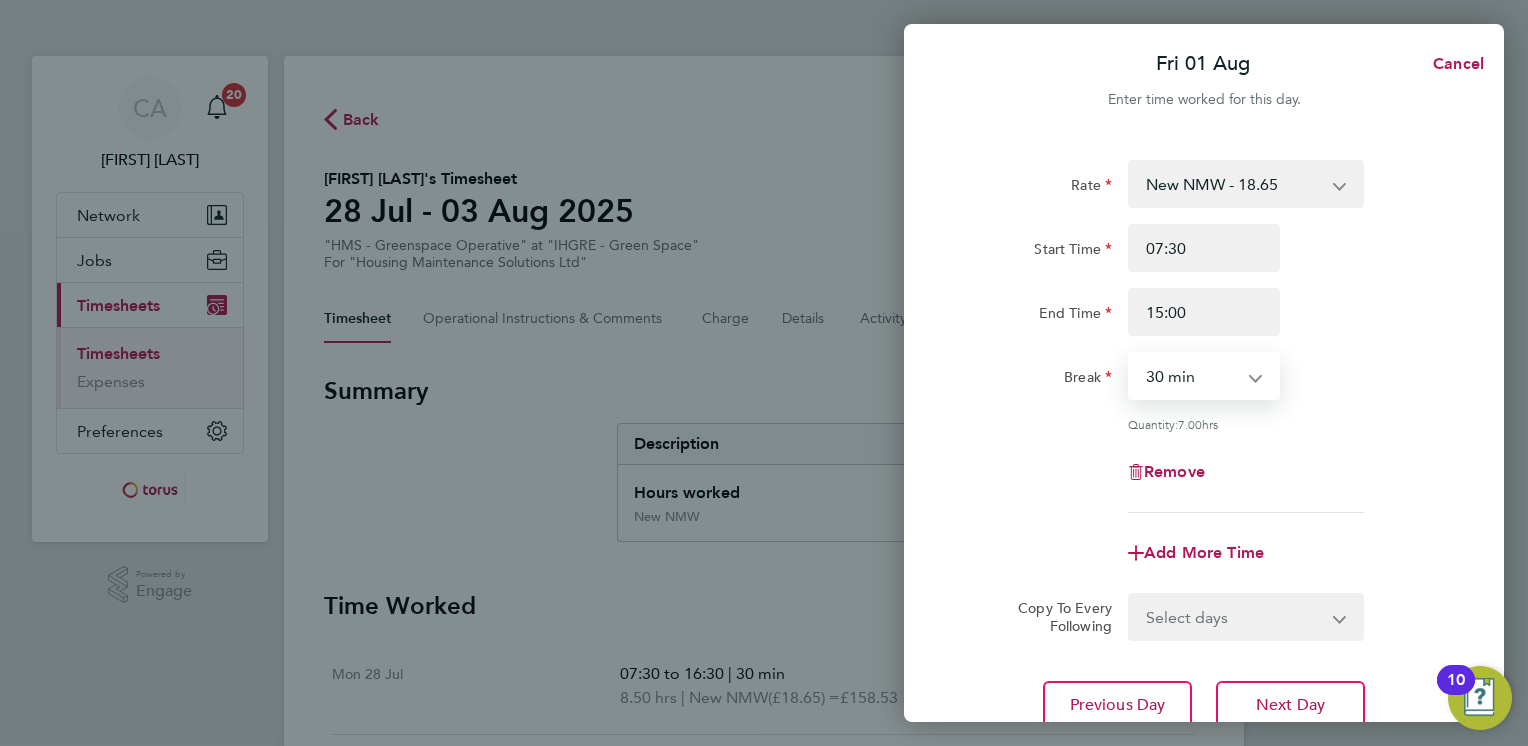 scroll, scrollTop: 156, scrollLeft: 0, axis: vertical 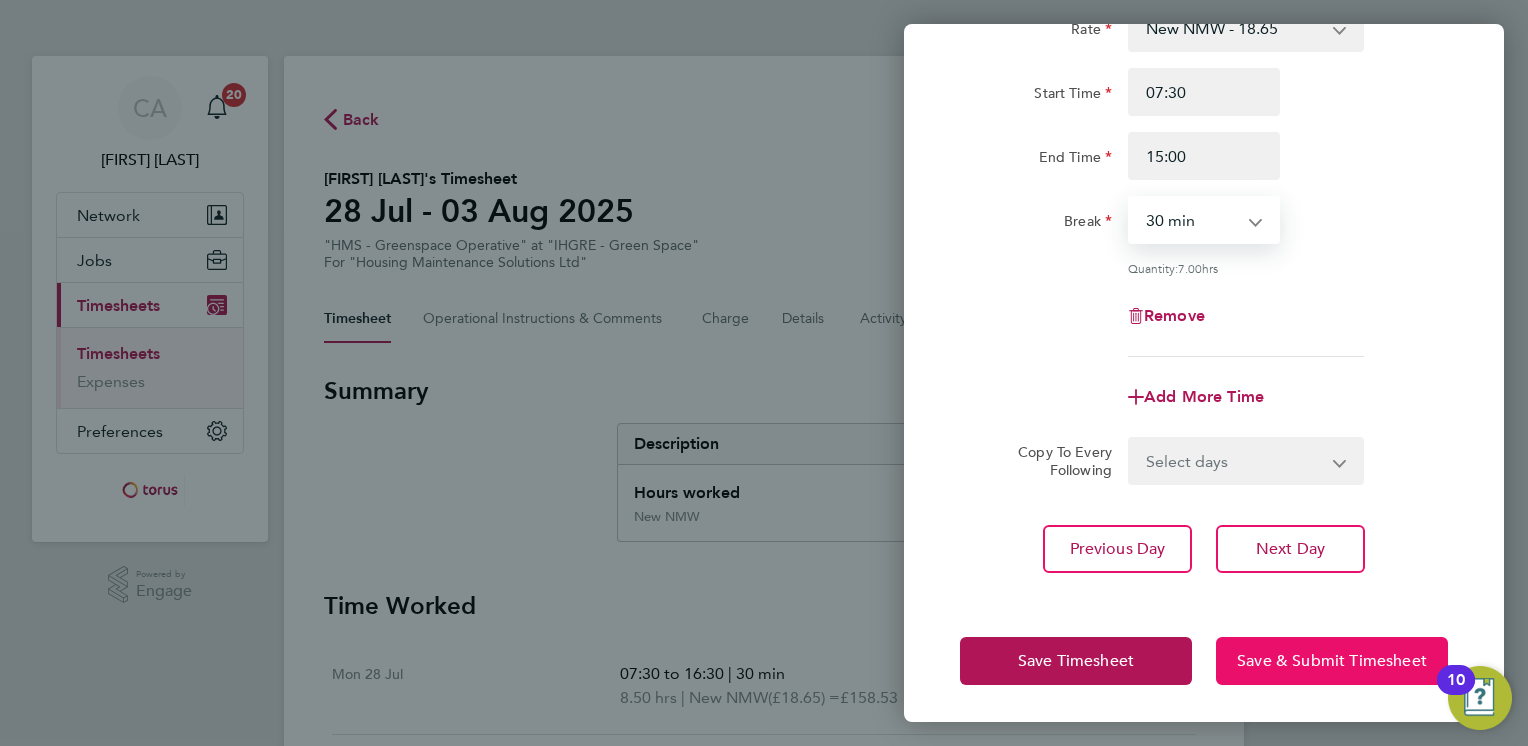 click on "Save & Submit Timesheet" 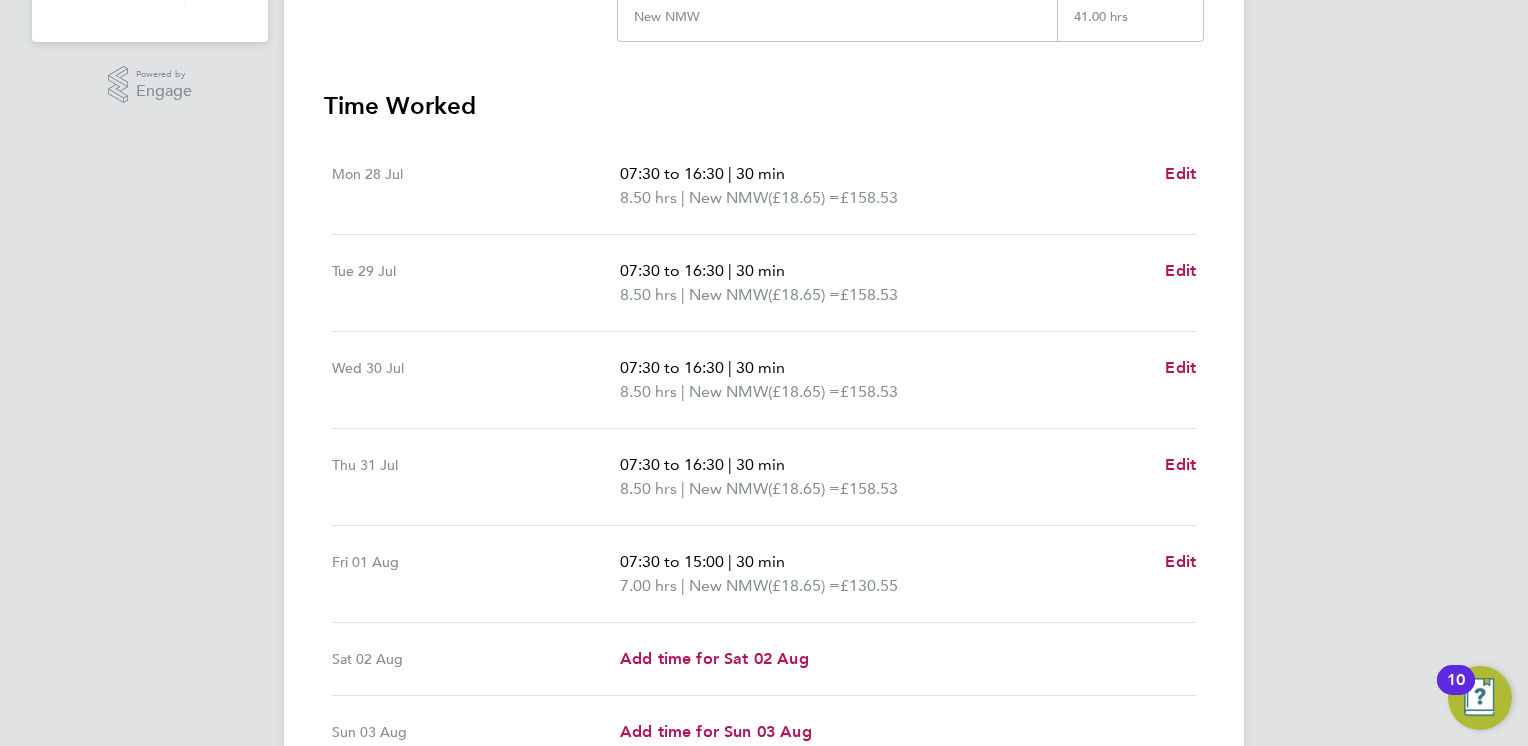 scroll, scrollTop: 696, scrollLeft: 0, axis: vertical 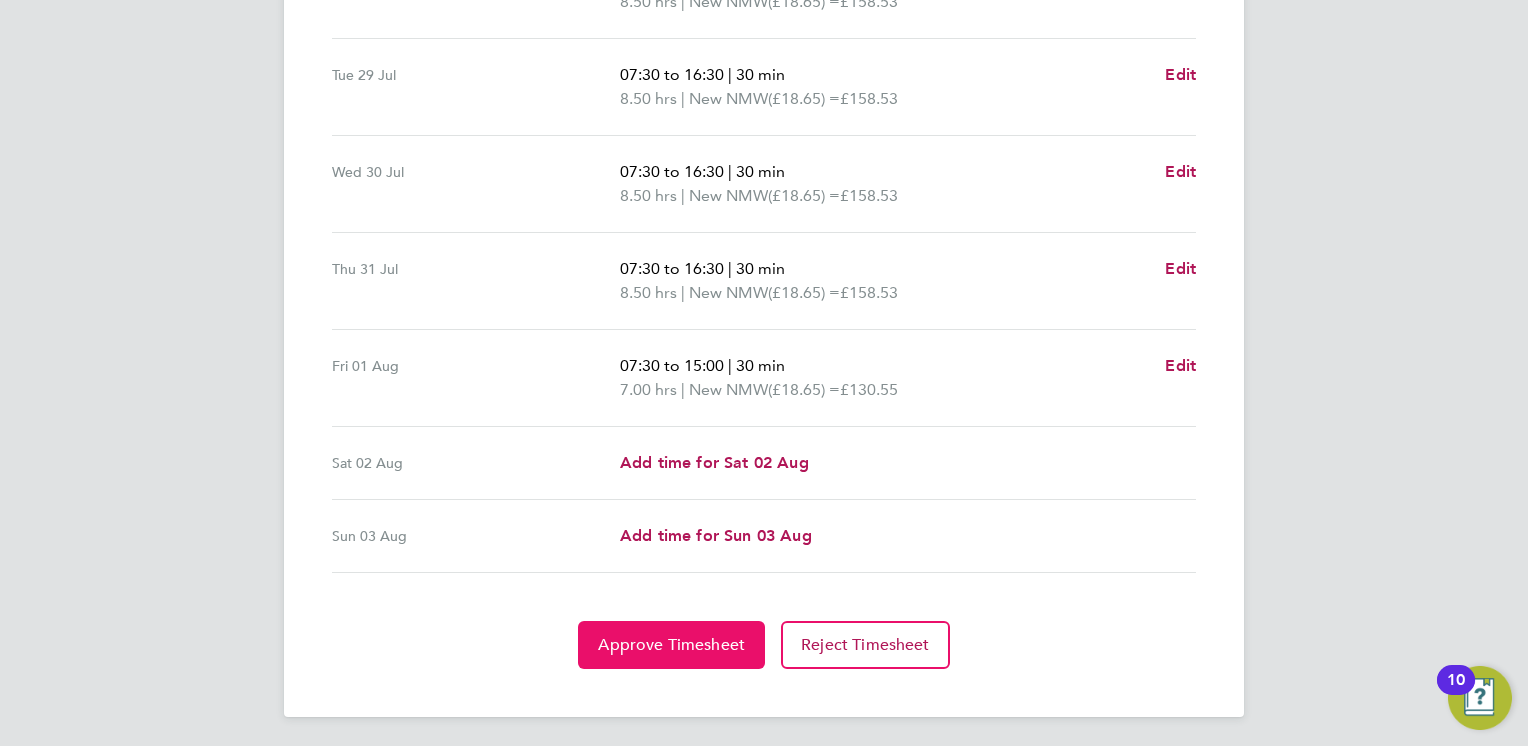 click on "Approve Timesheet" 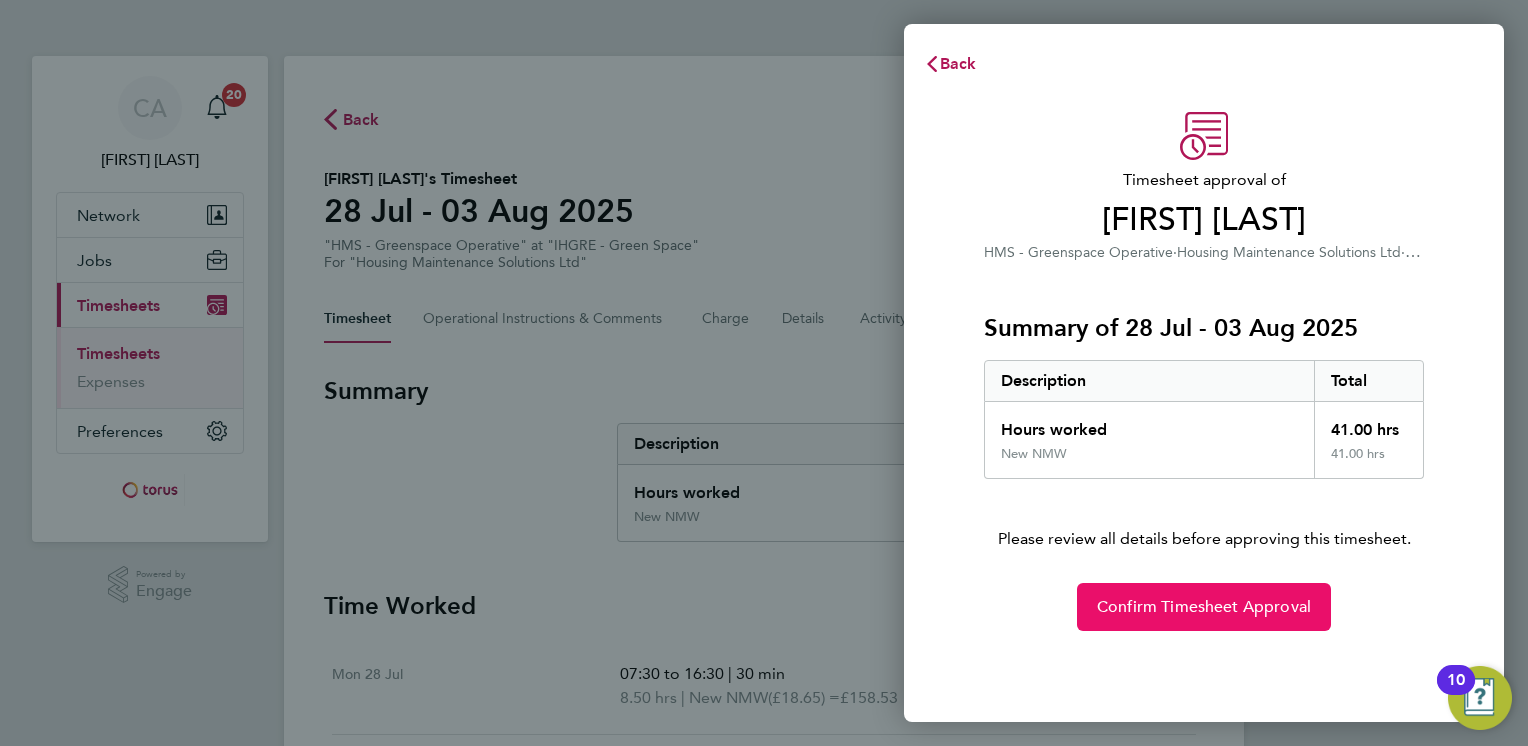 click on "Confirm Timesheet Approval" 